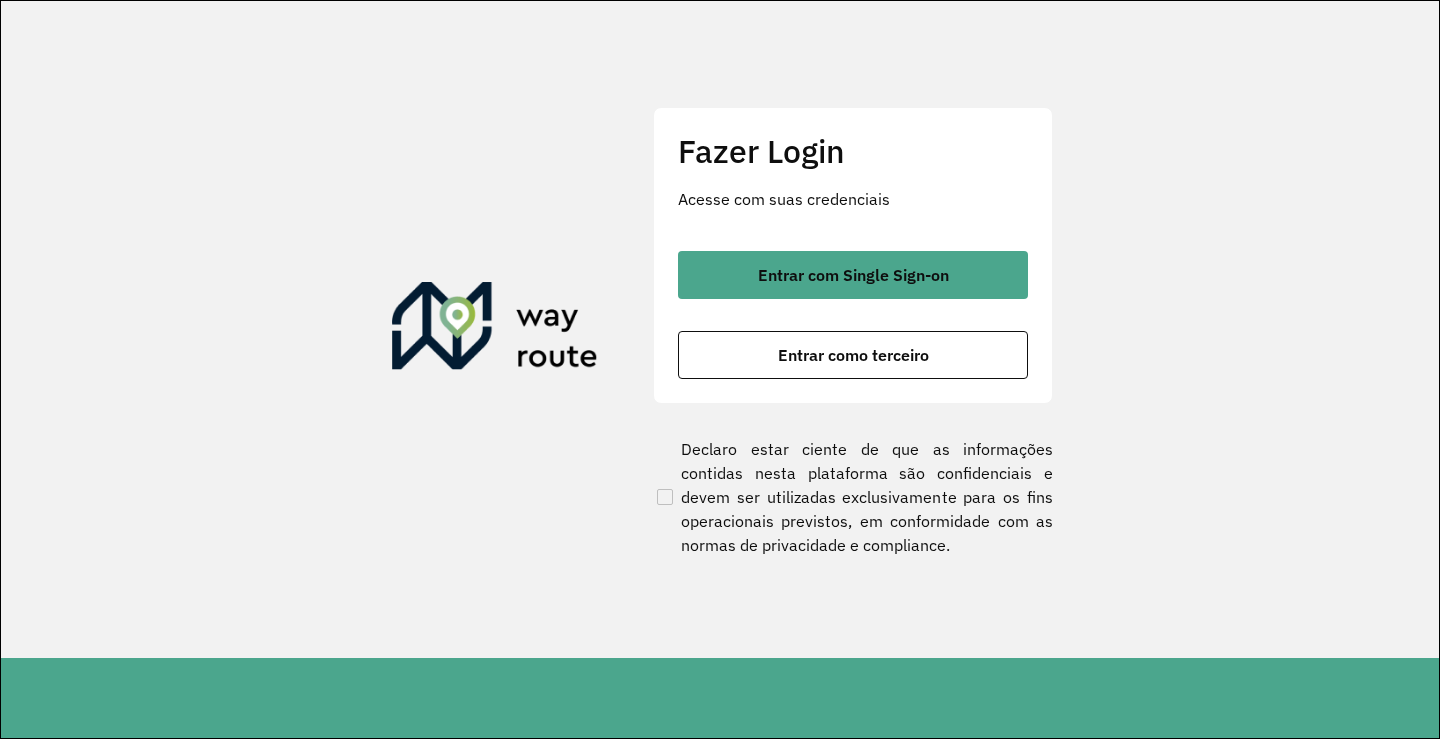 scroll, scrollTop: 0, scrollLeft: 0, axis: both 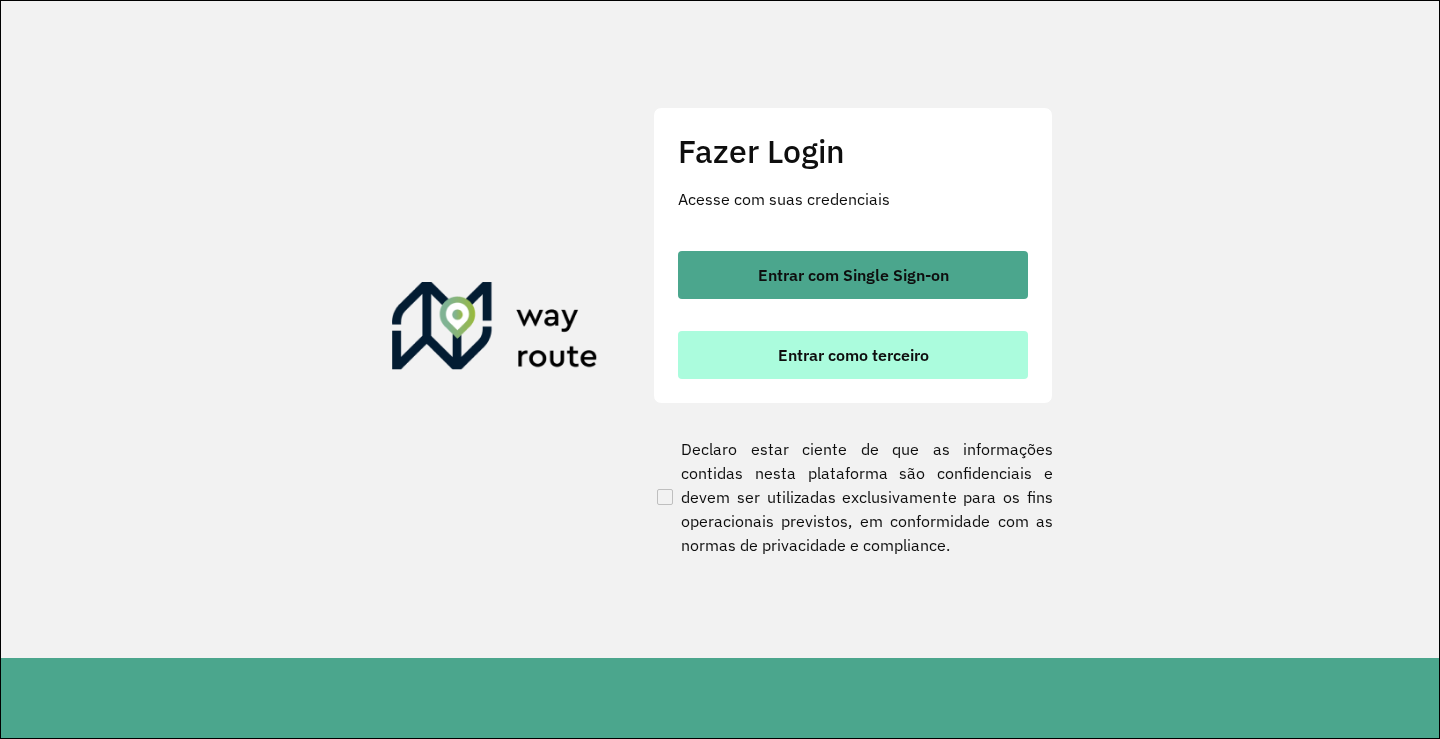 click on "Entrar como terceiro" at bounding box center (853, 355) 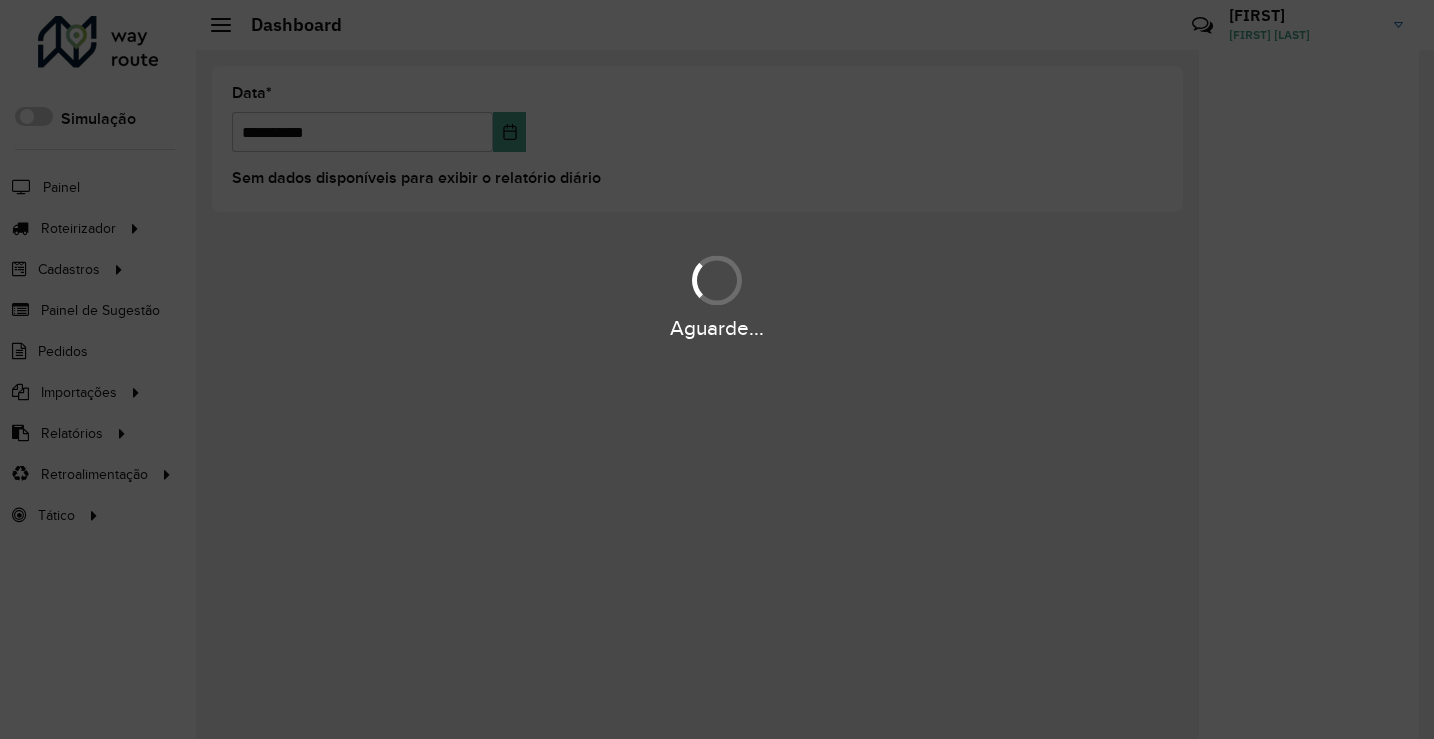 scroll, scrollTop: 0, scrollLeft: 0, axis: both 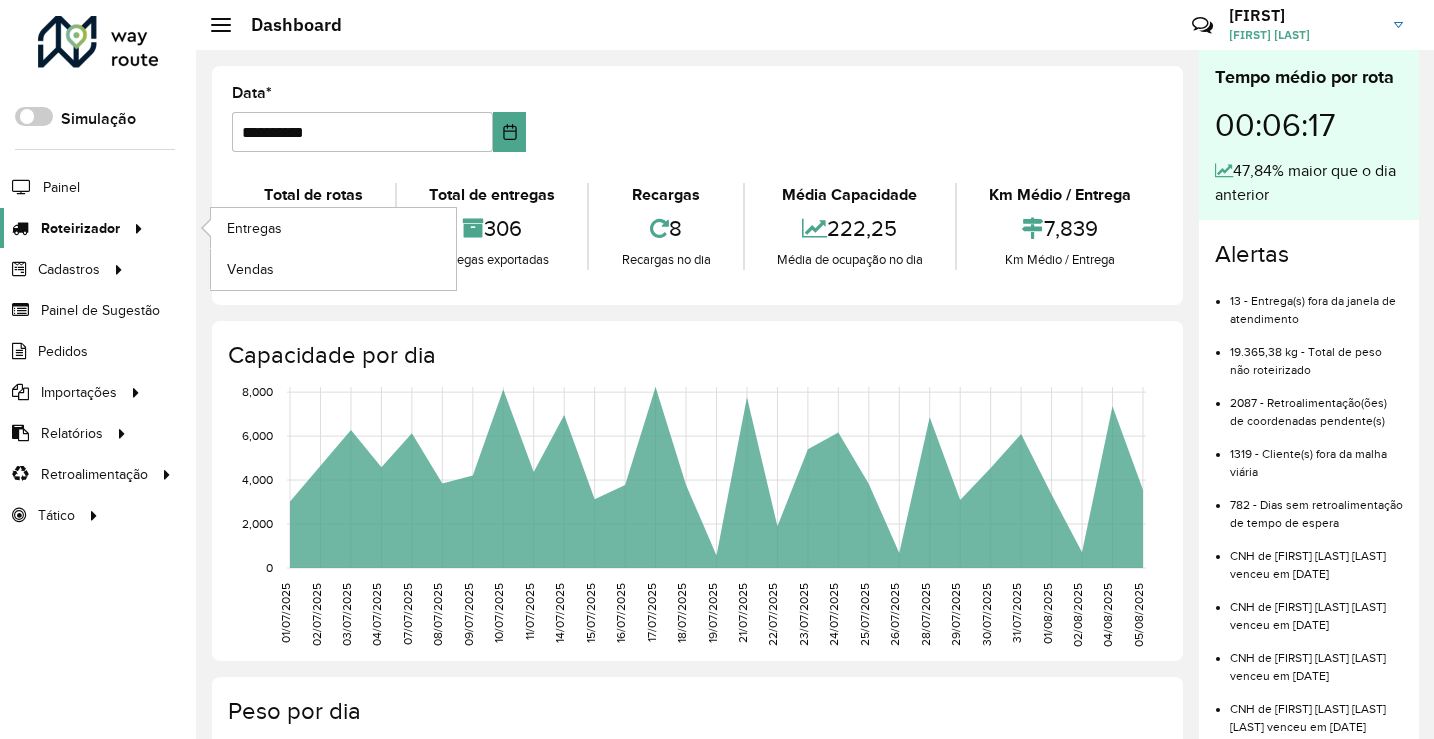 click on "Roteirizador" 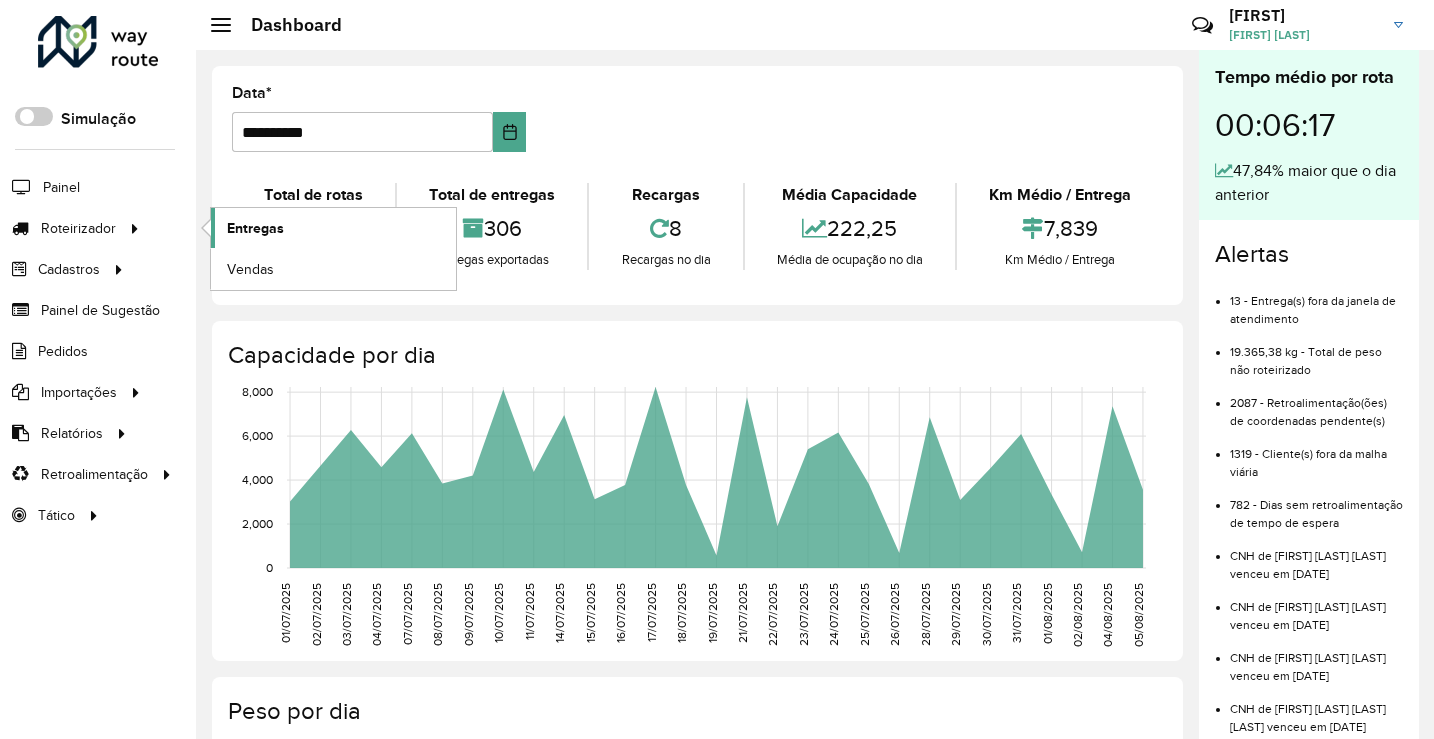 click on "Entregas" 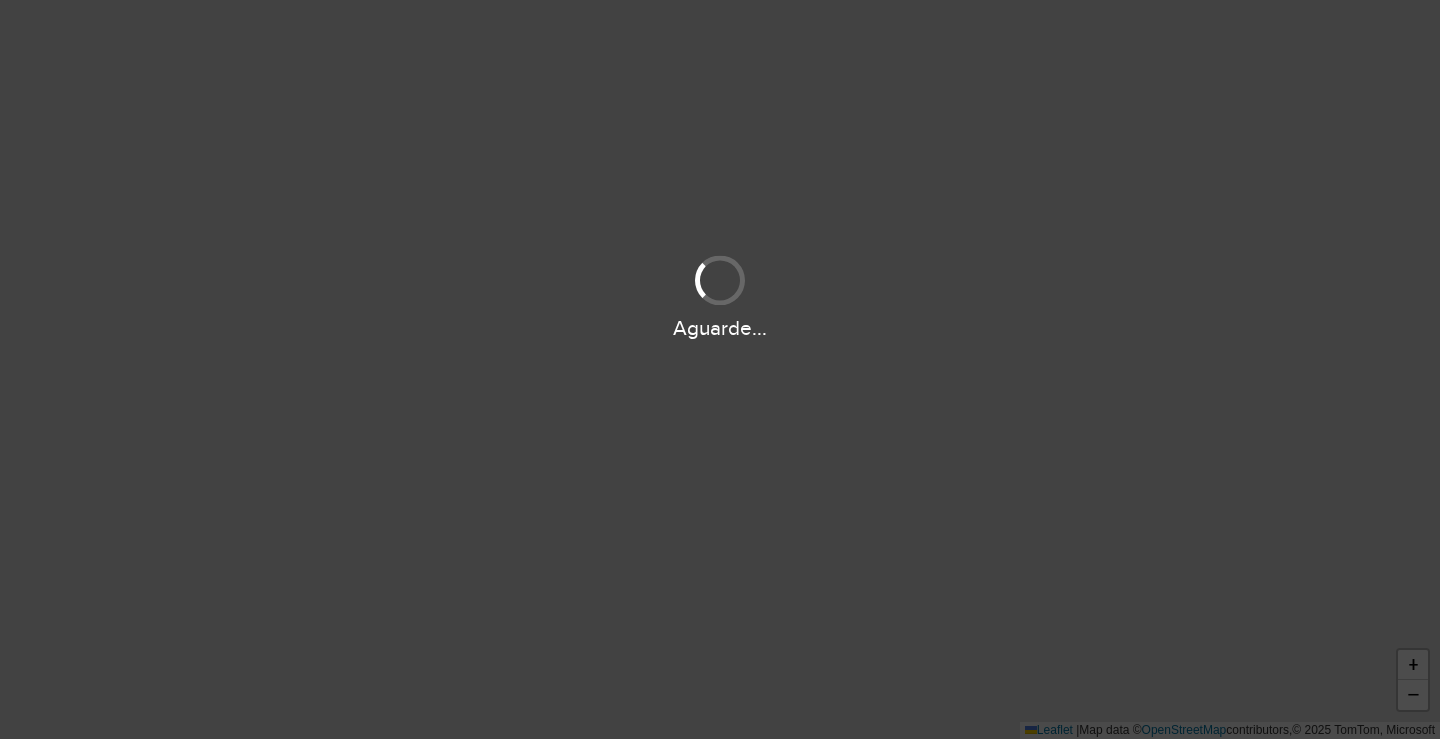 scroll, scrollTop: 0, scrollLeft: 0, axis: both 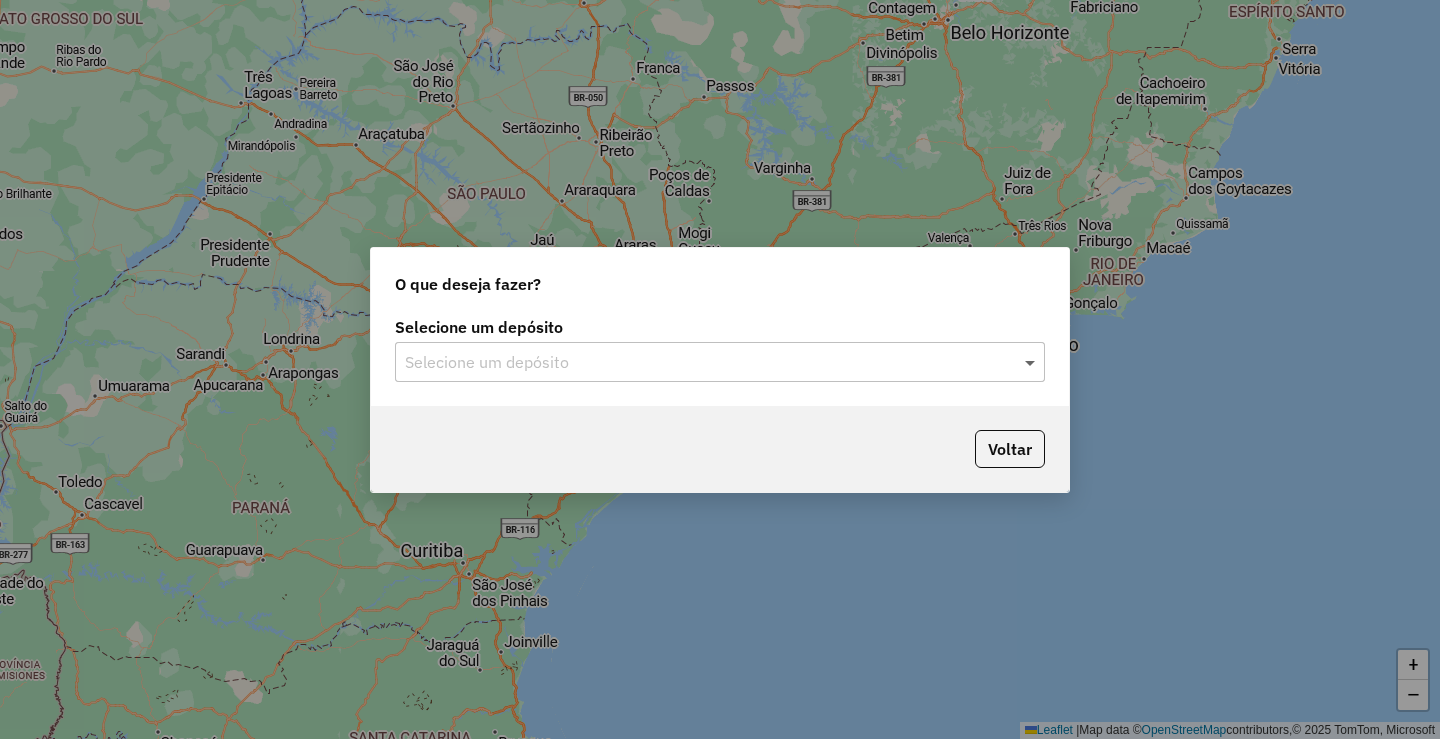 click 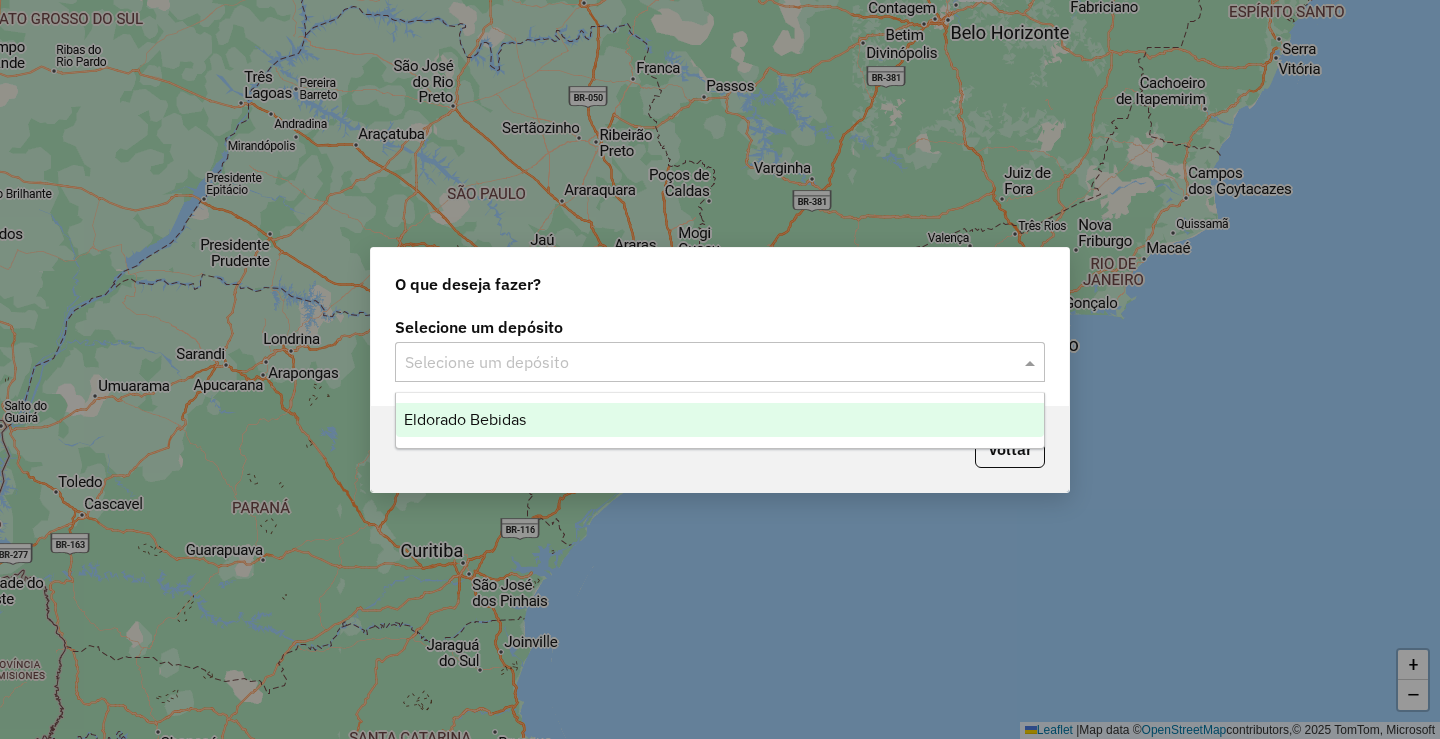 click on "Eldorado Bebidas" at bounding box center (465, 419) 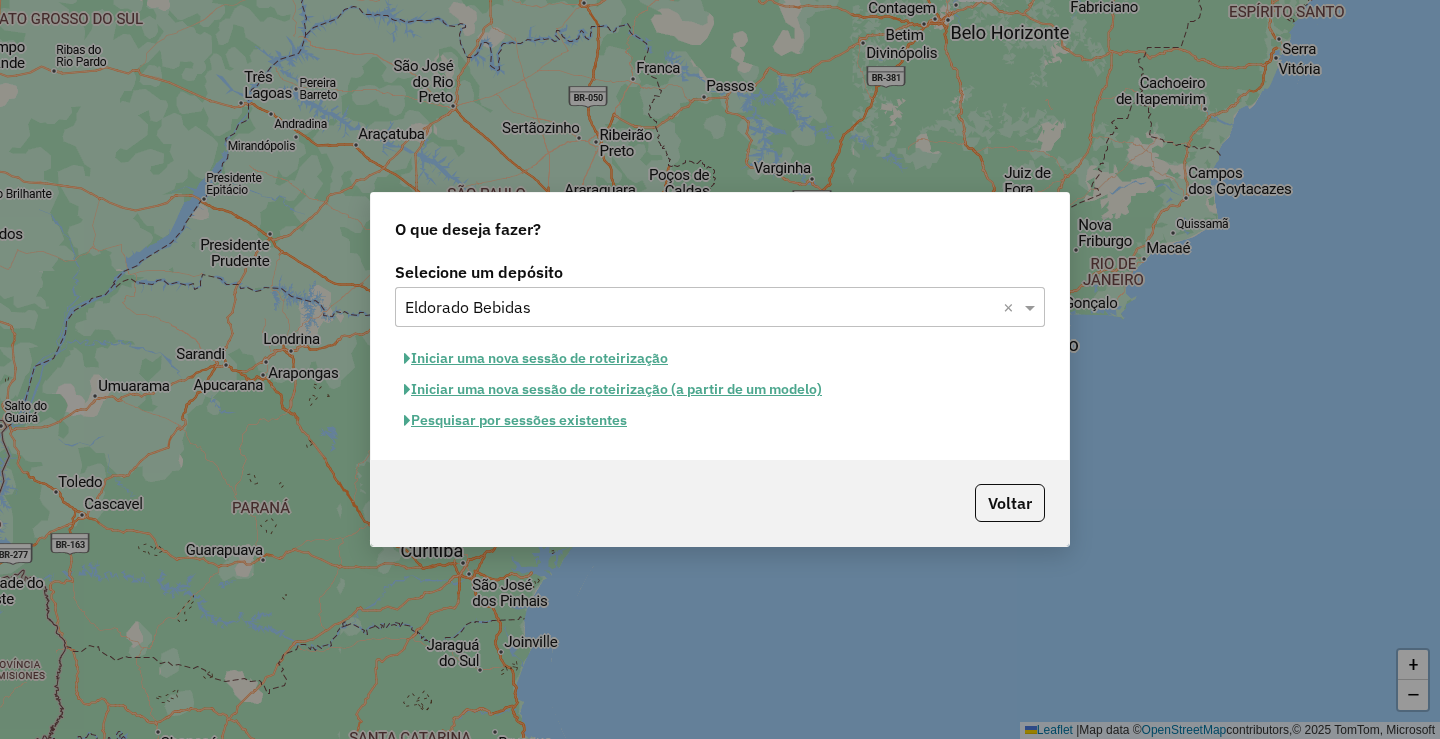 click on "Pesquisar por sessões existentes" 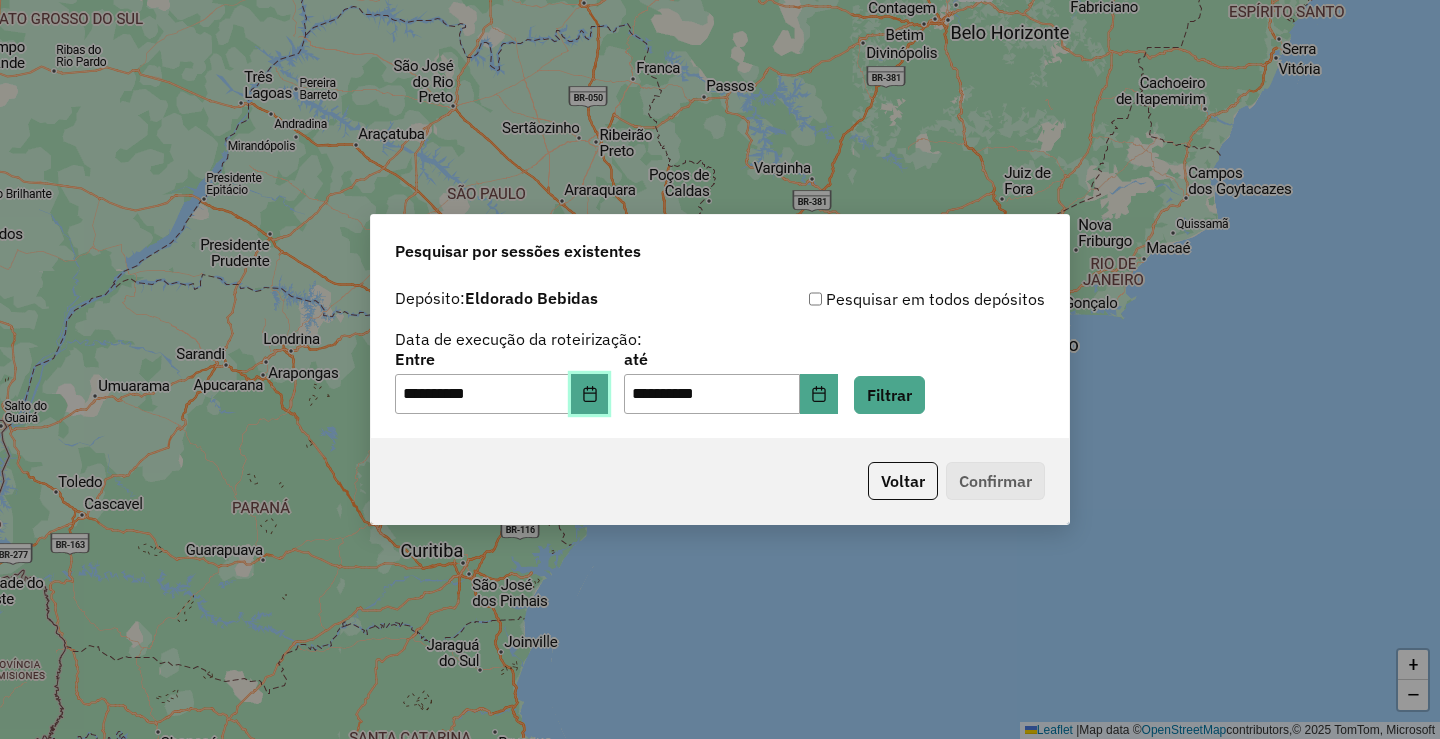 click 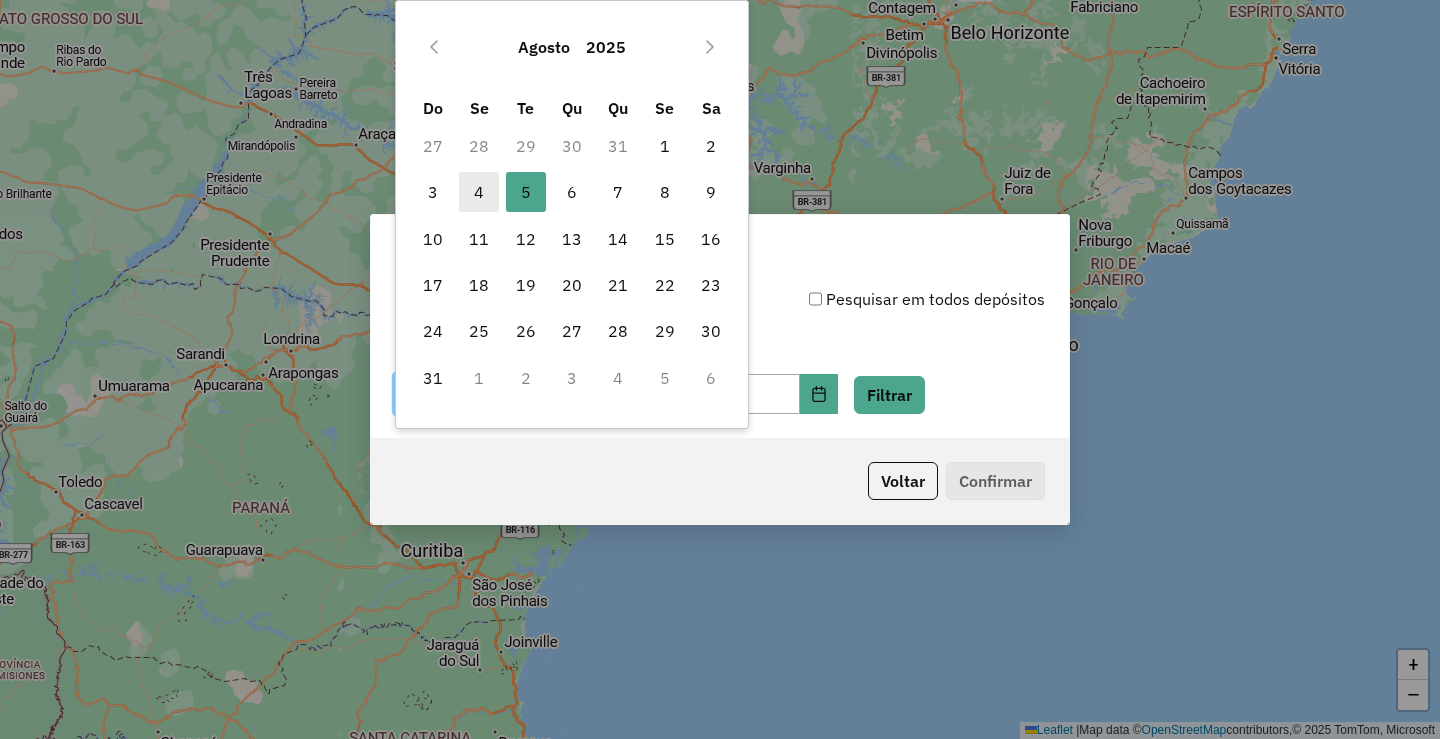 click on "4" at bounding box center (479, 192) 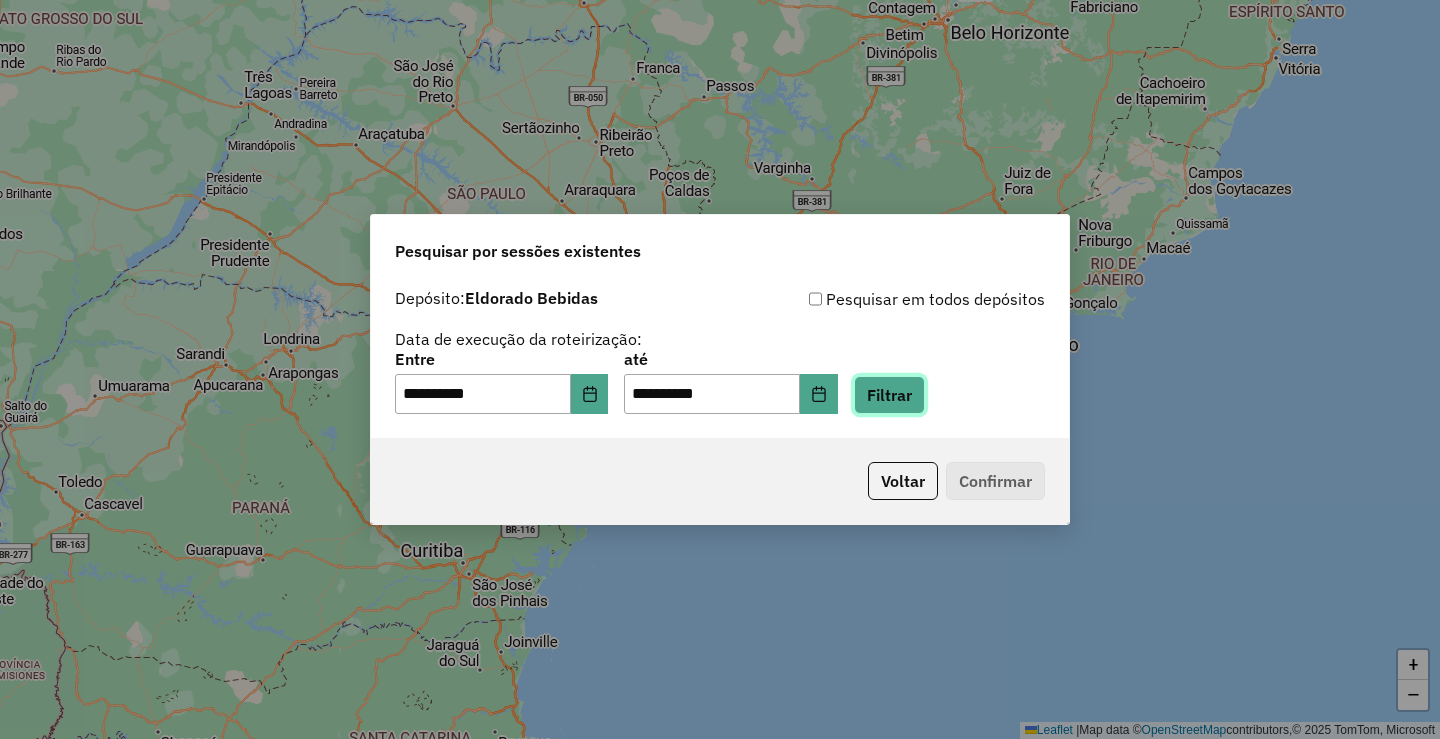 click on "Filtrar" 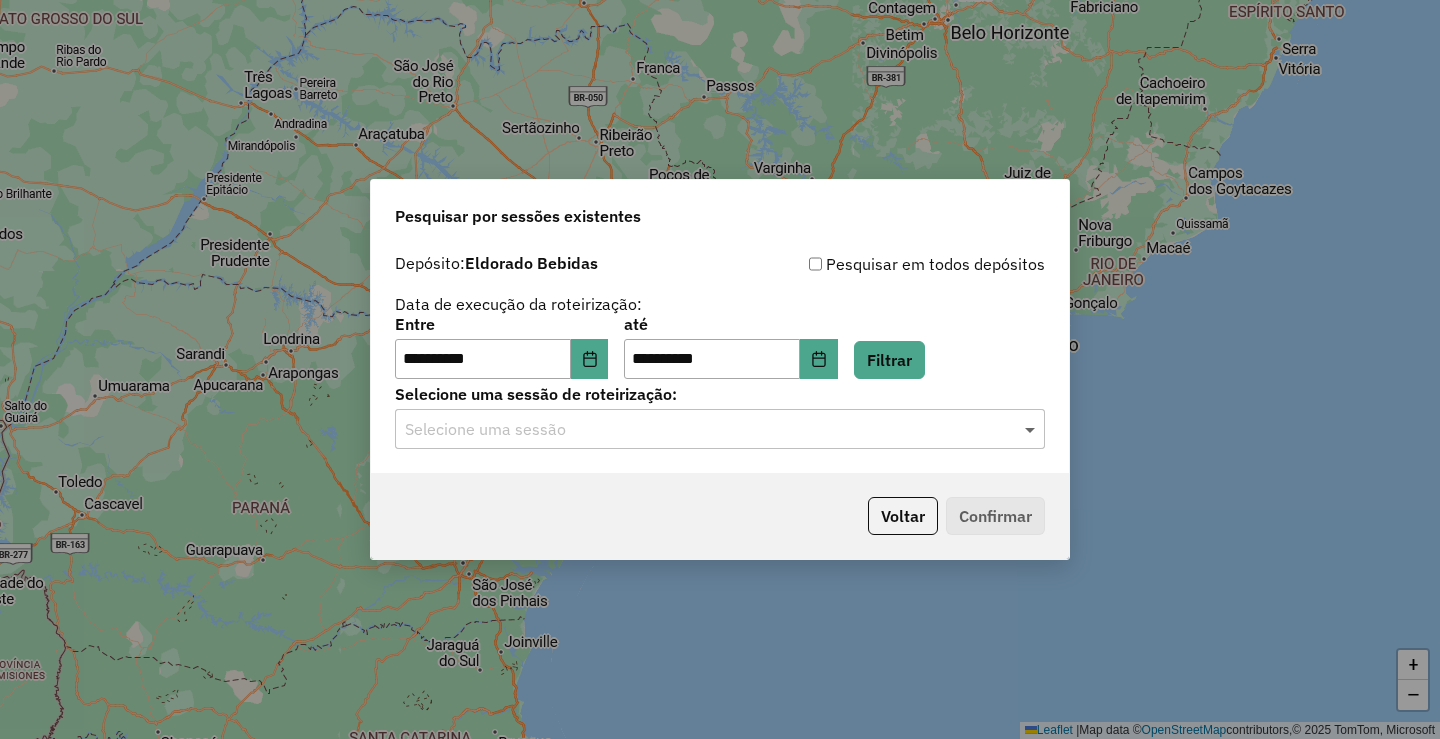 click 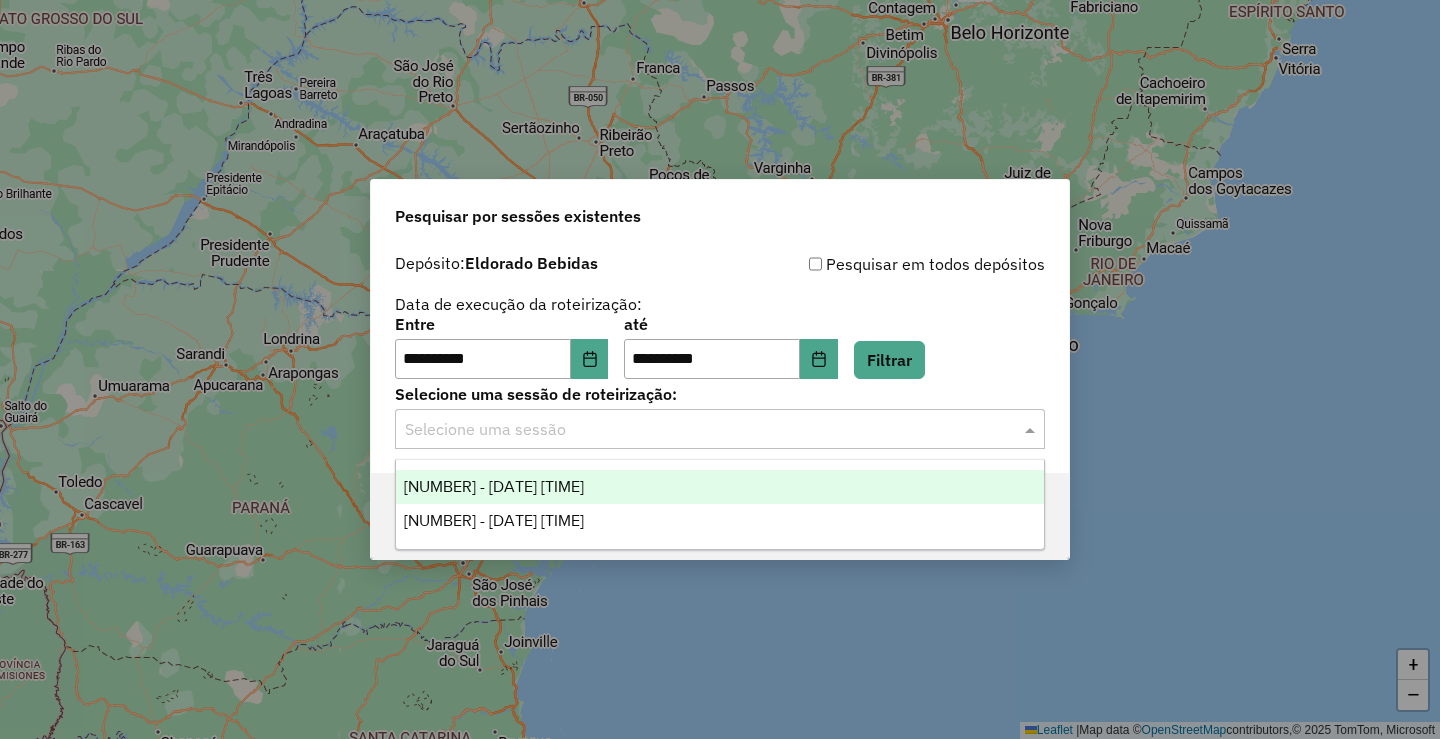click on "974348 - 04/08/2025 14:01" at bounding box center [494, 486] 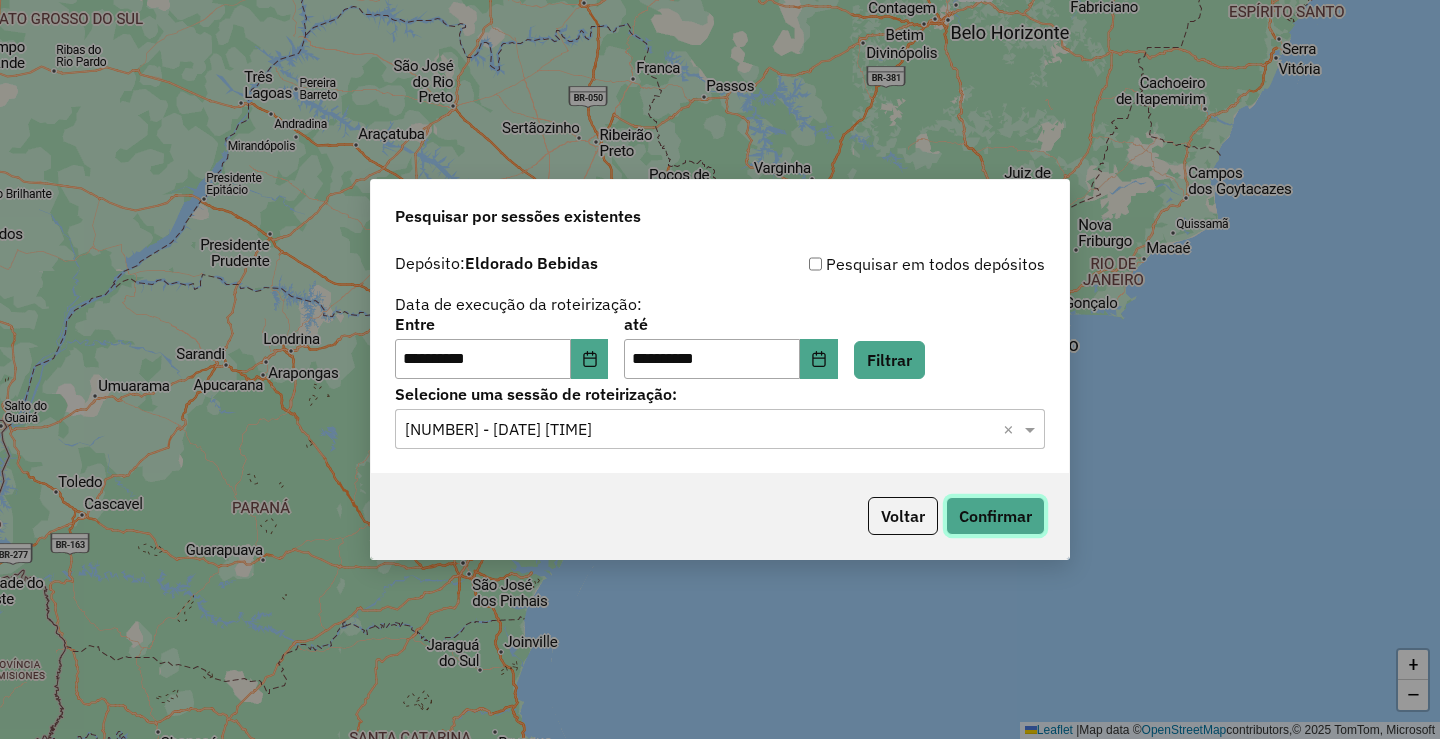 click on "Confirmar" 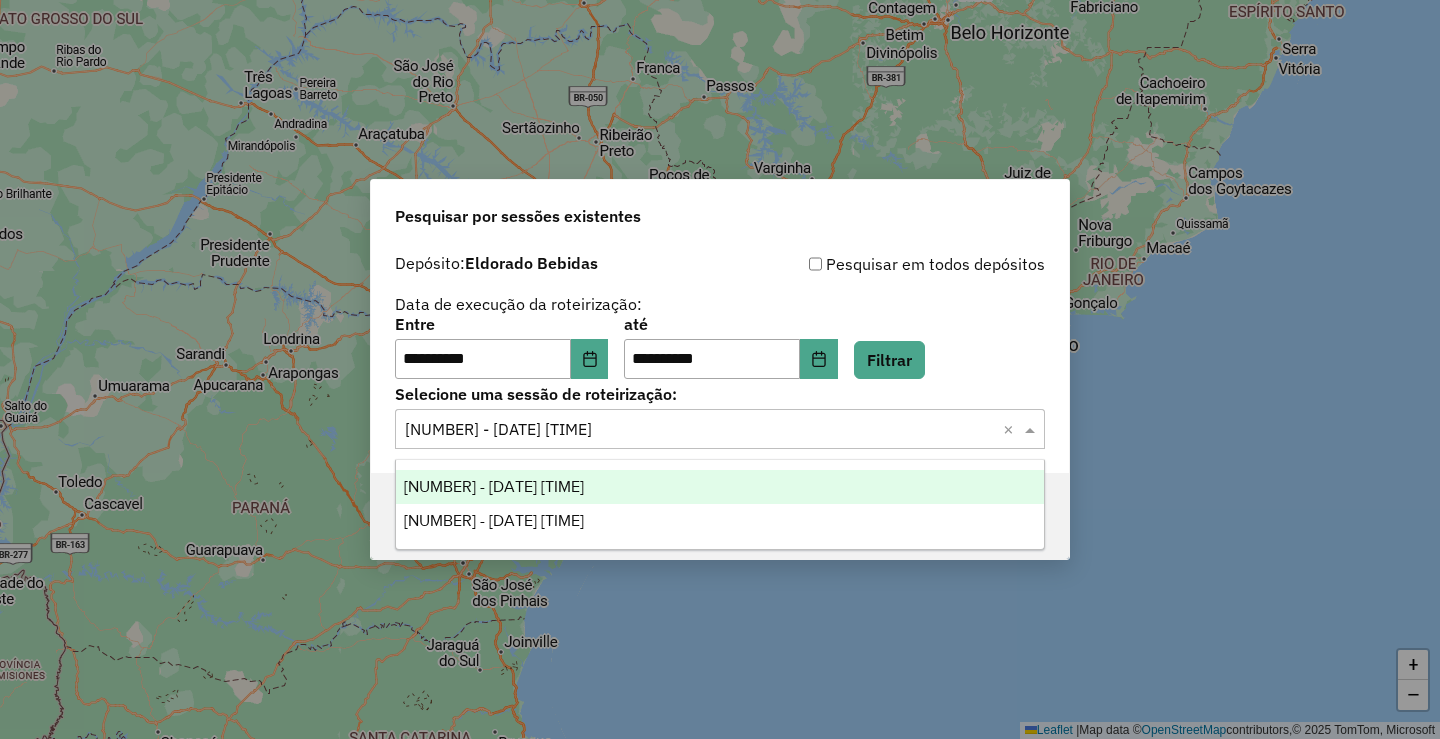 click 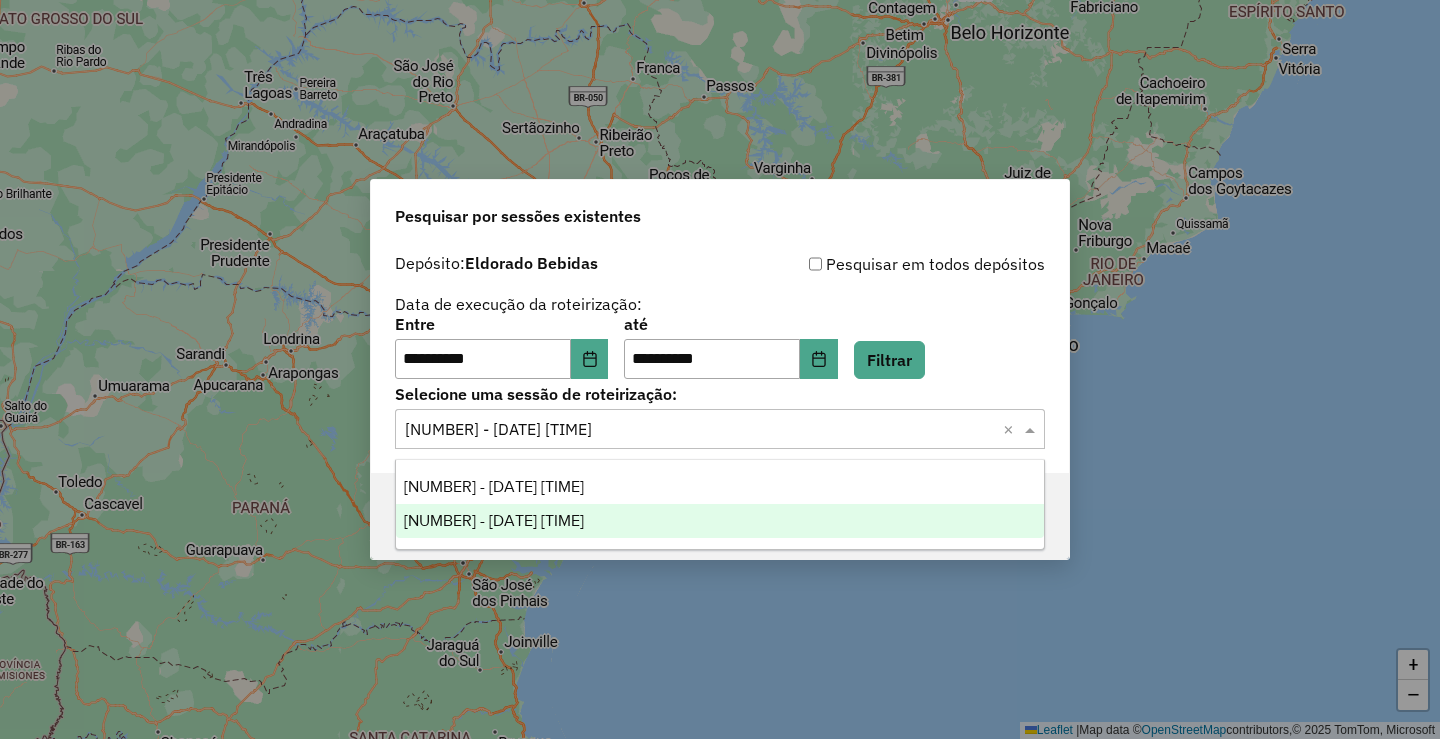 click on "974818 - 05/08/2025 18:06" at bounding box center (494, 520) 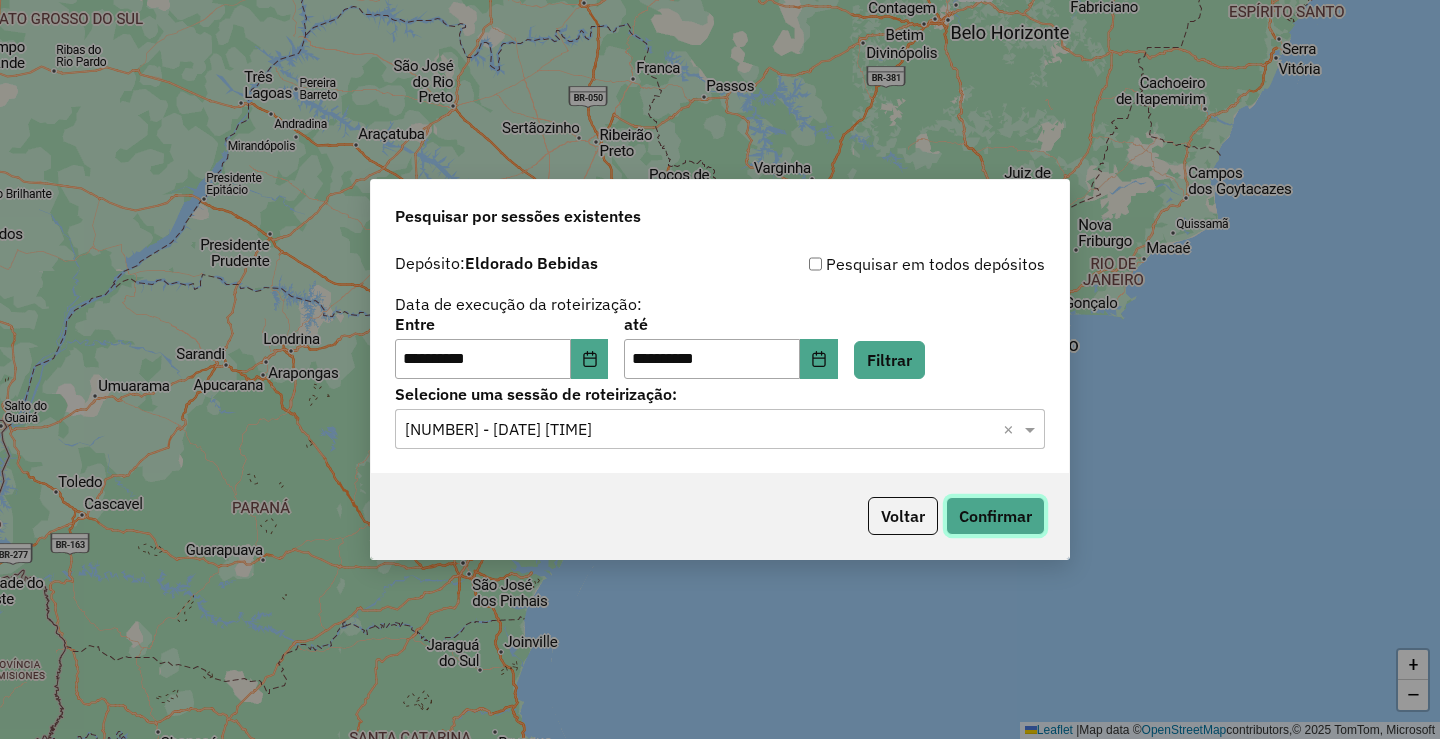 click on "Confirmar" 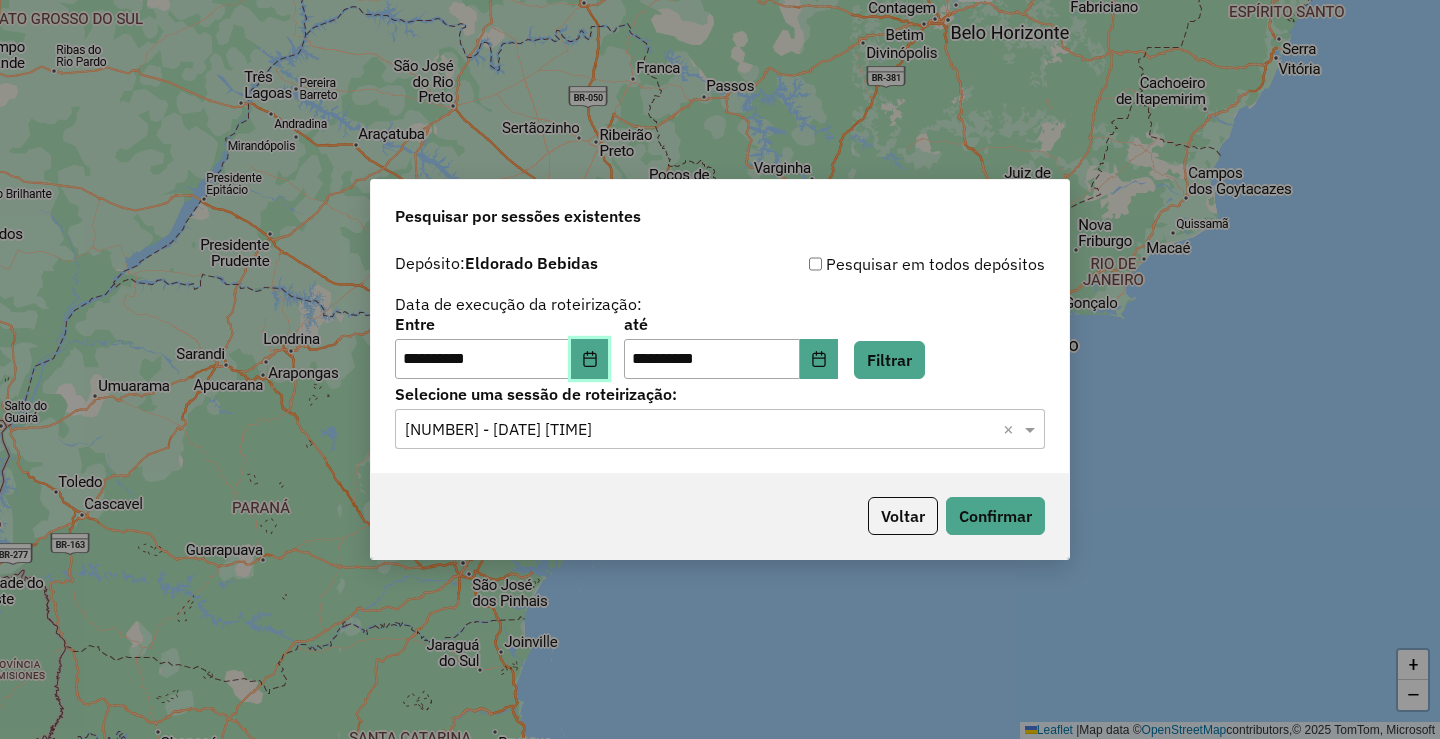 click 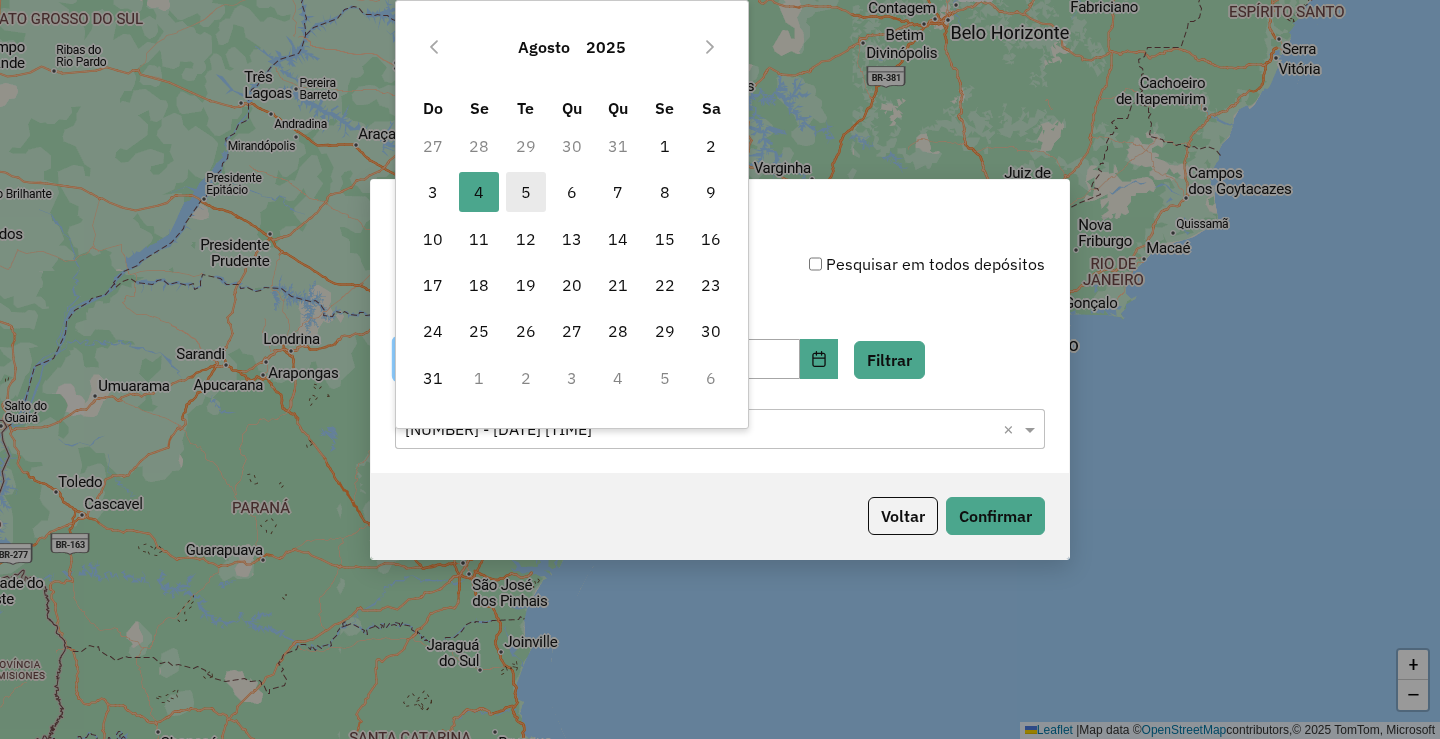 click on "5" at bounding box center [526, 192] 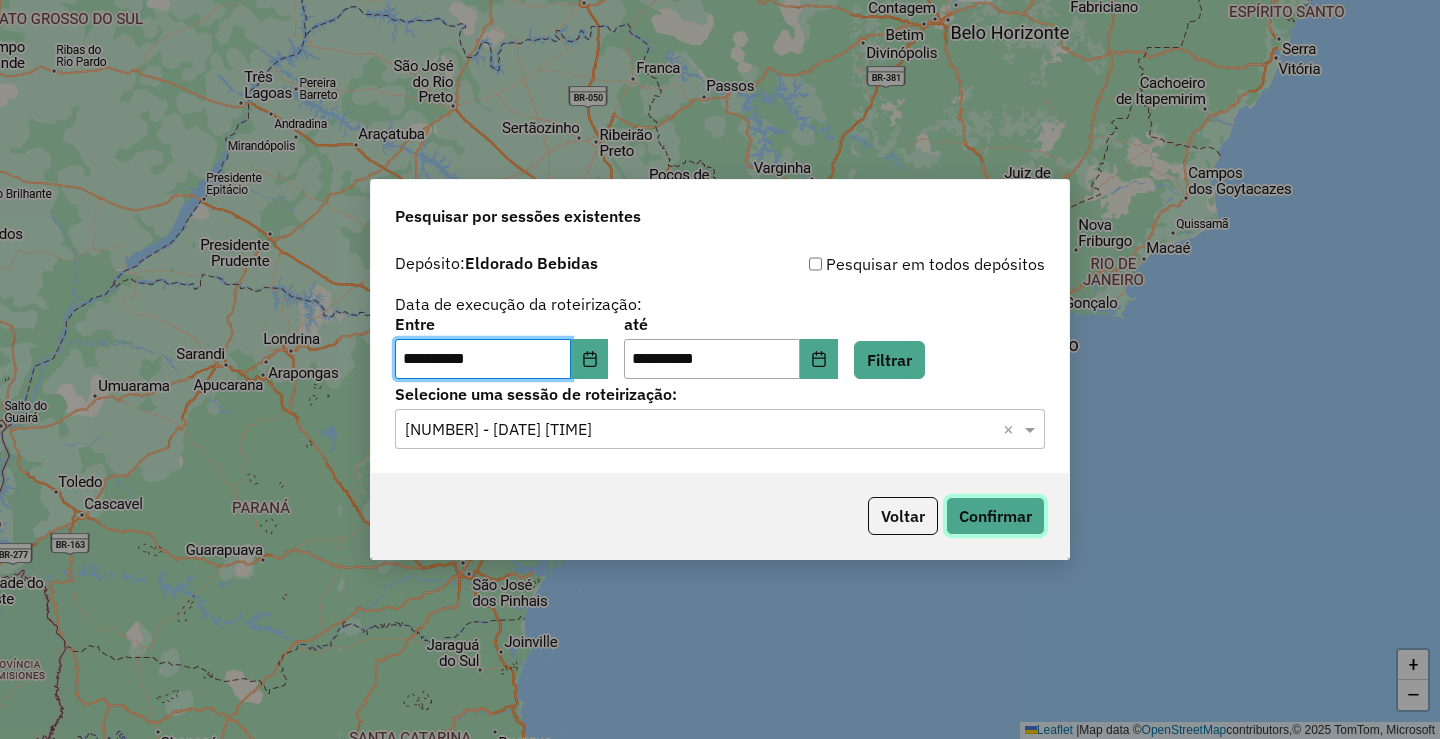 click on "Confirmar" 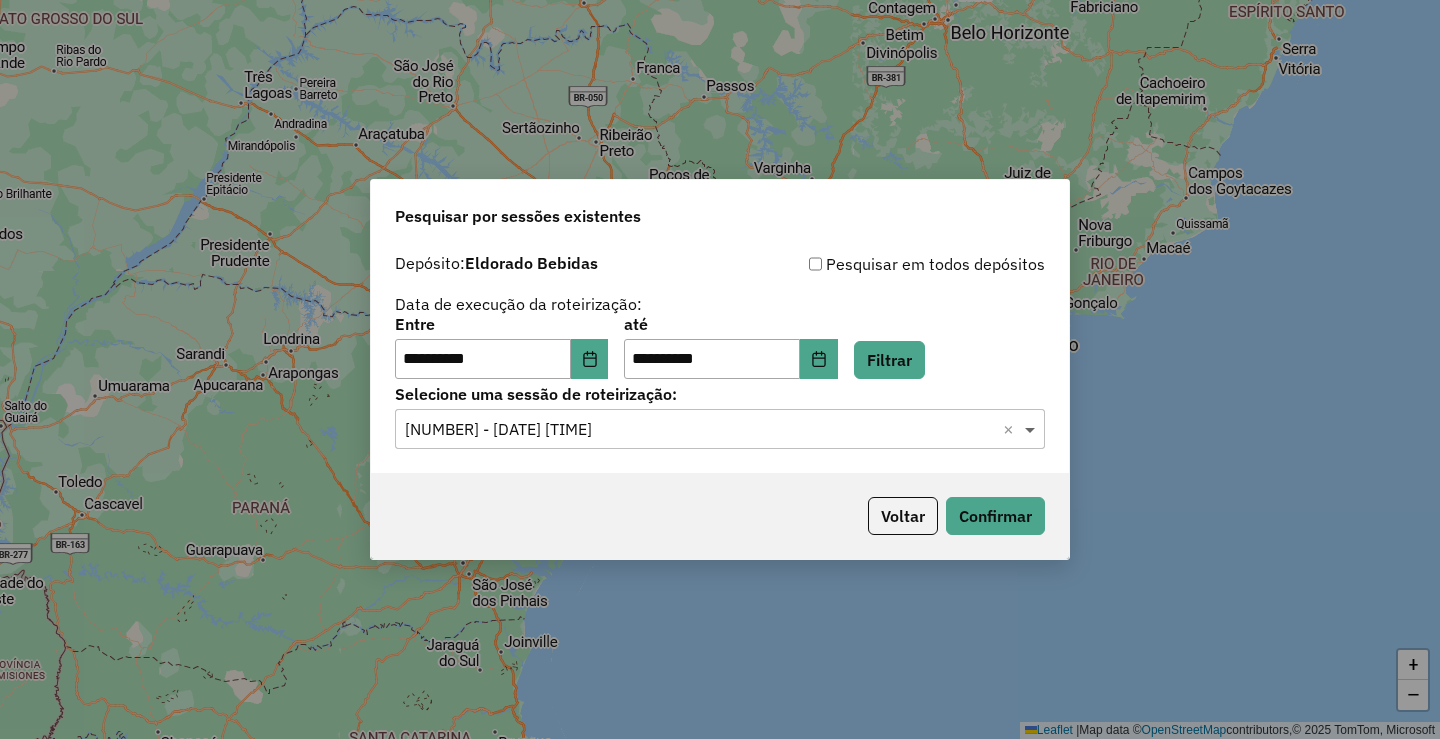 click 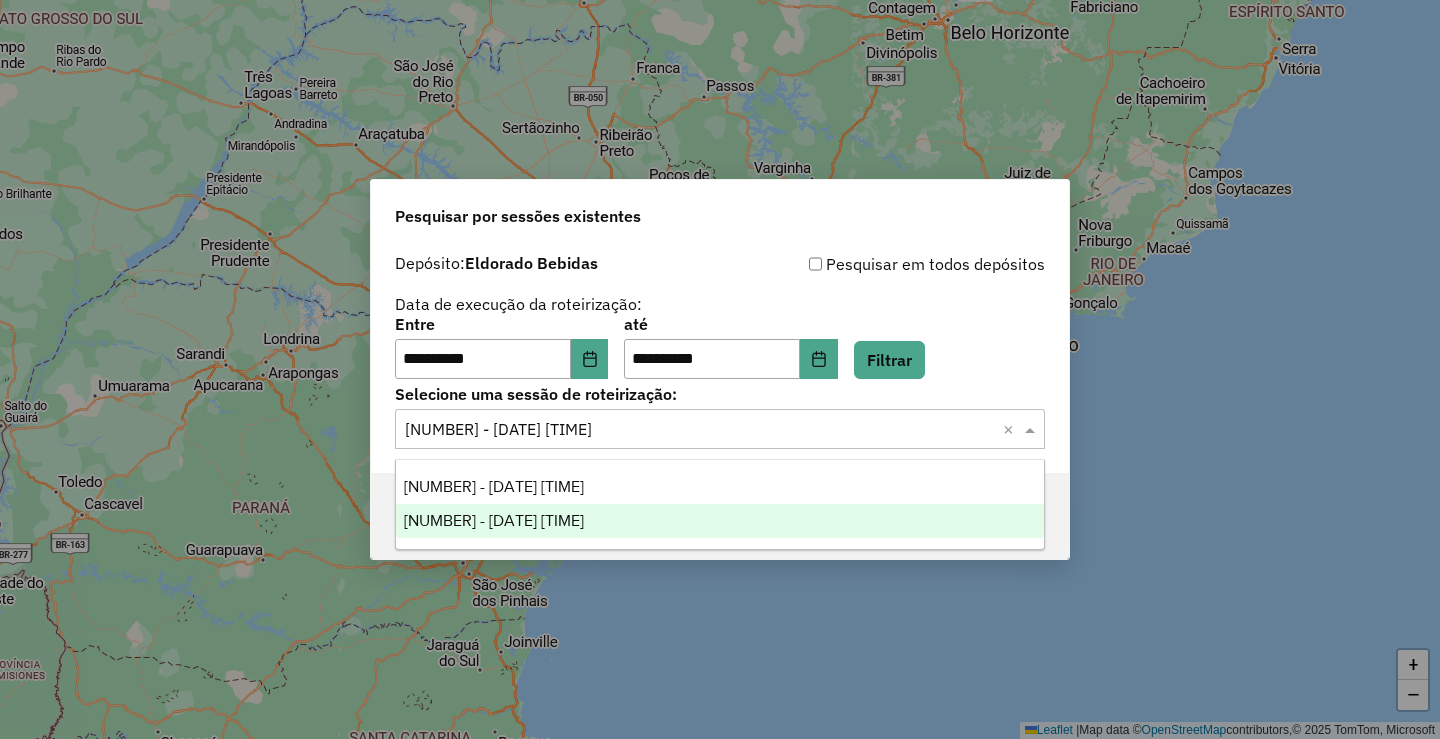click on "974818 - 05/08/2025 18:06" at bounding box center [494, 520] 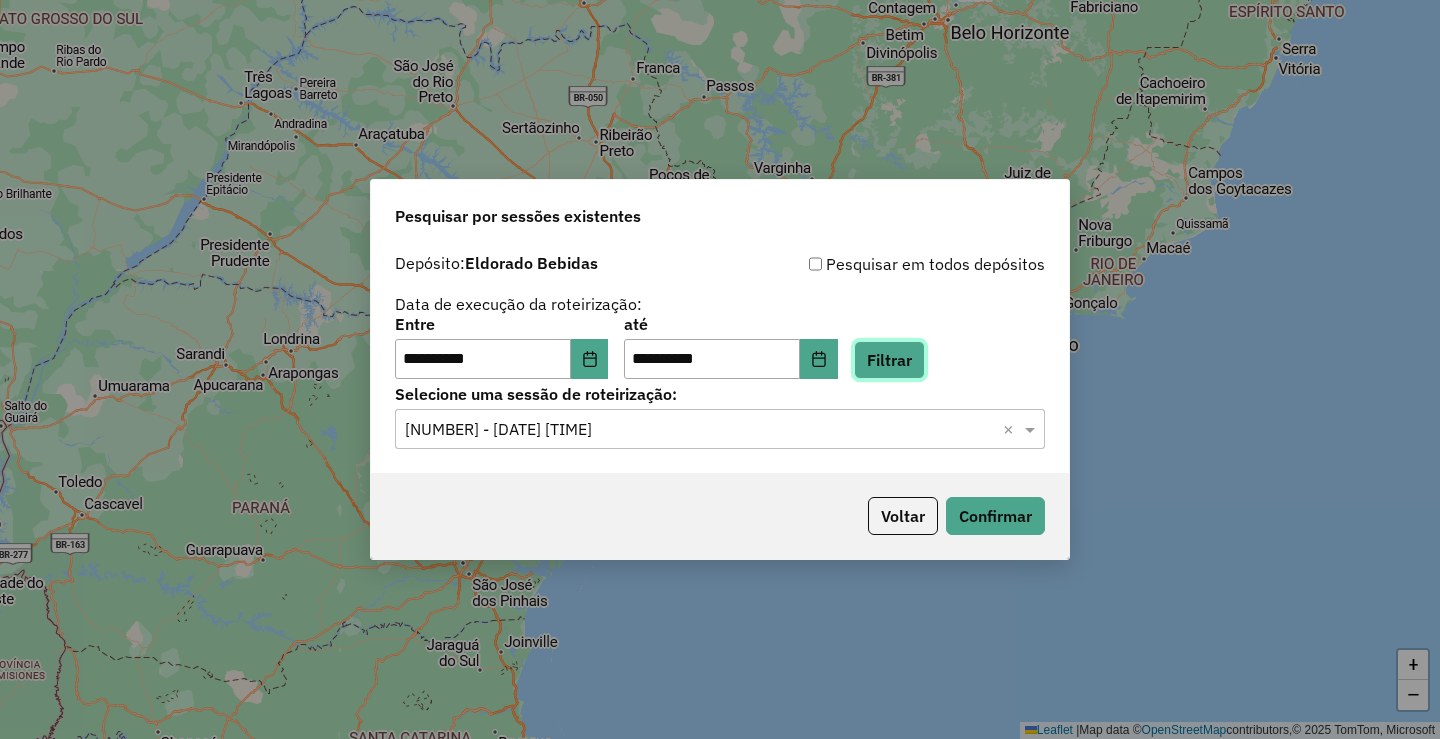 click on "Filtrar" 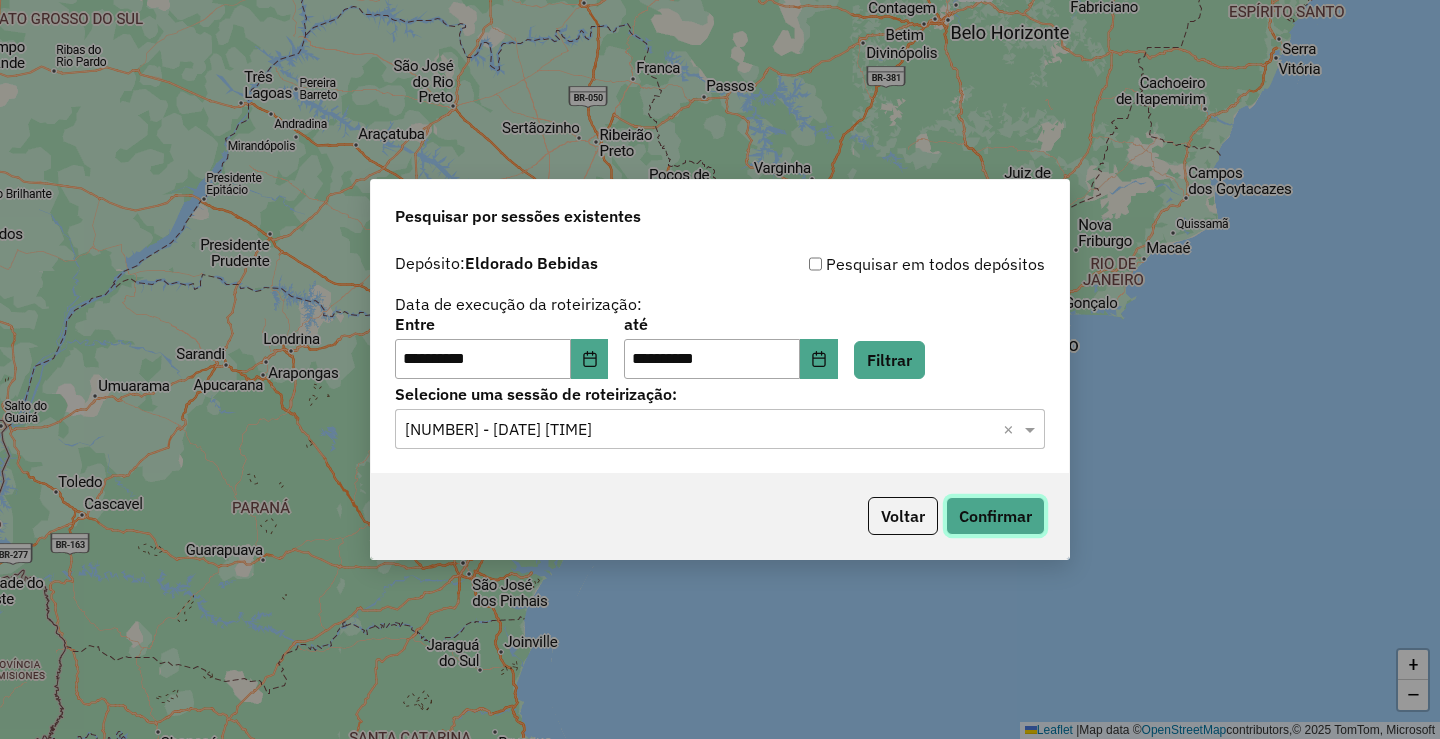click on "Confirmar" 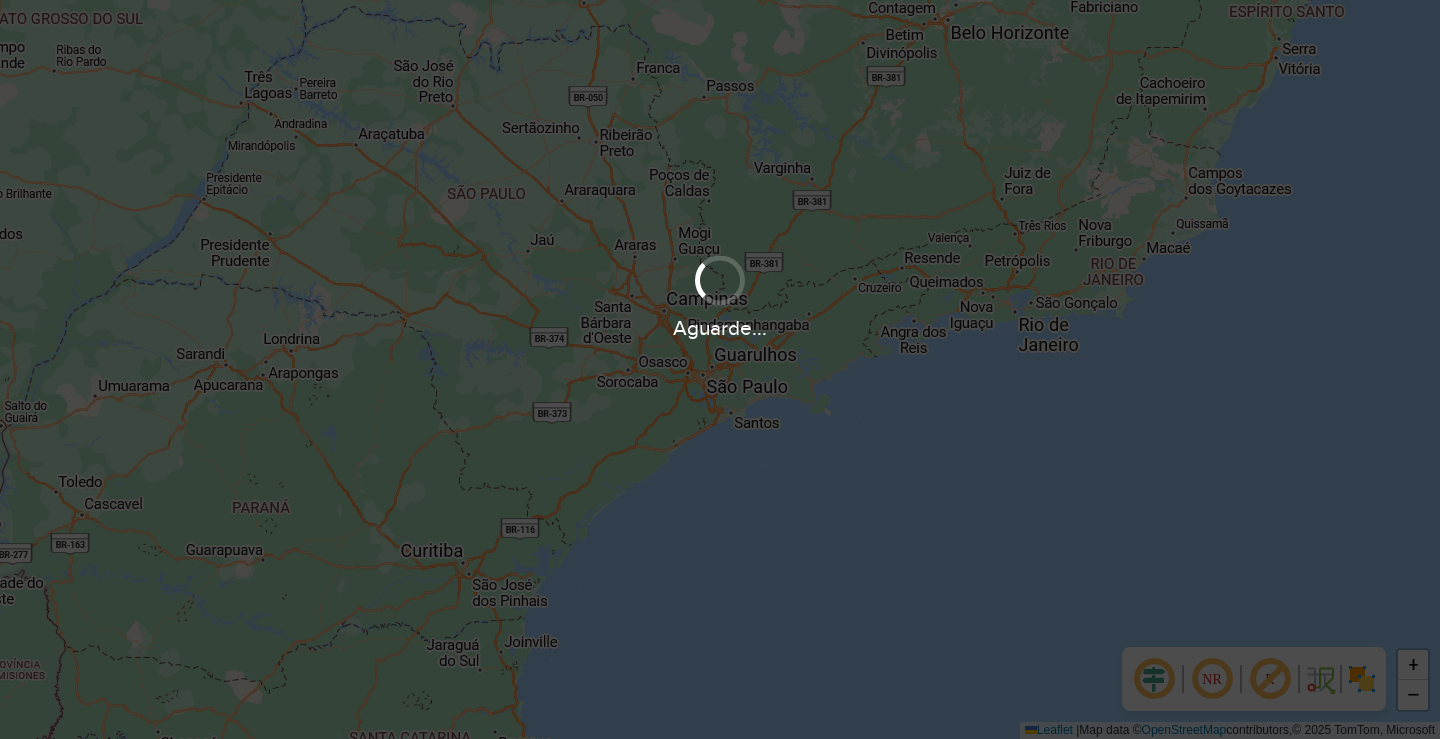 scroll, scrollTop: 0, scrollLeft: 0, axis: both 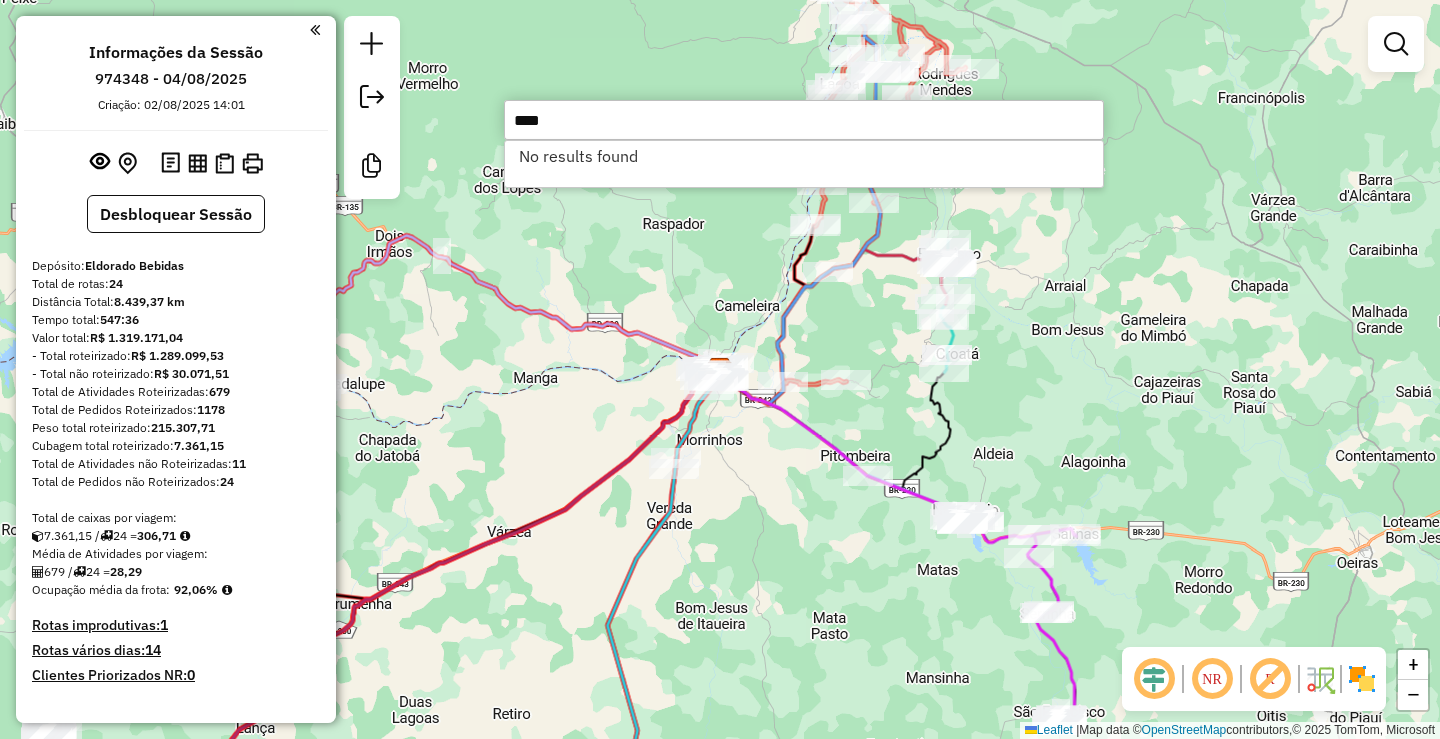 type on "****" 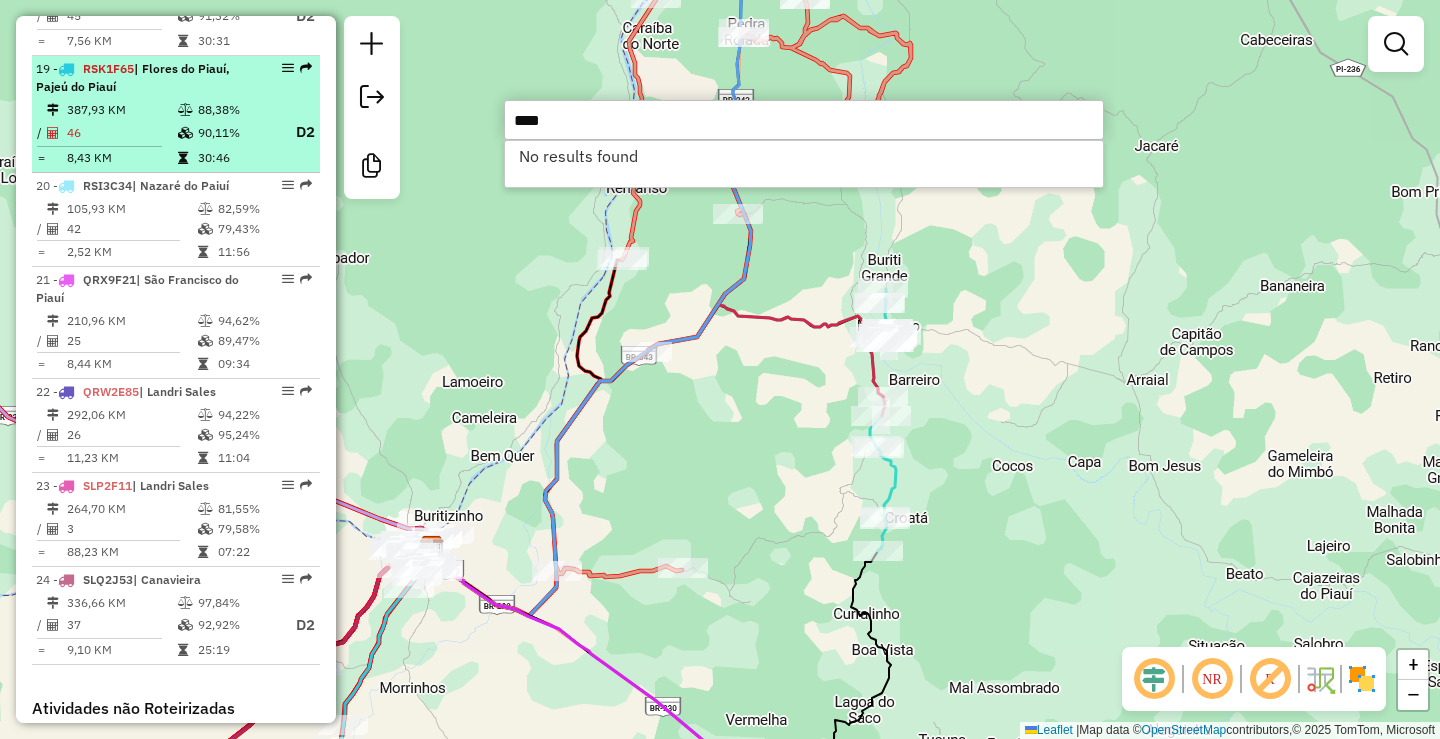 scroll, scrollTop: 2600, scrollLeft: 0, axis: vertical 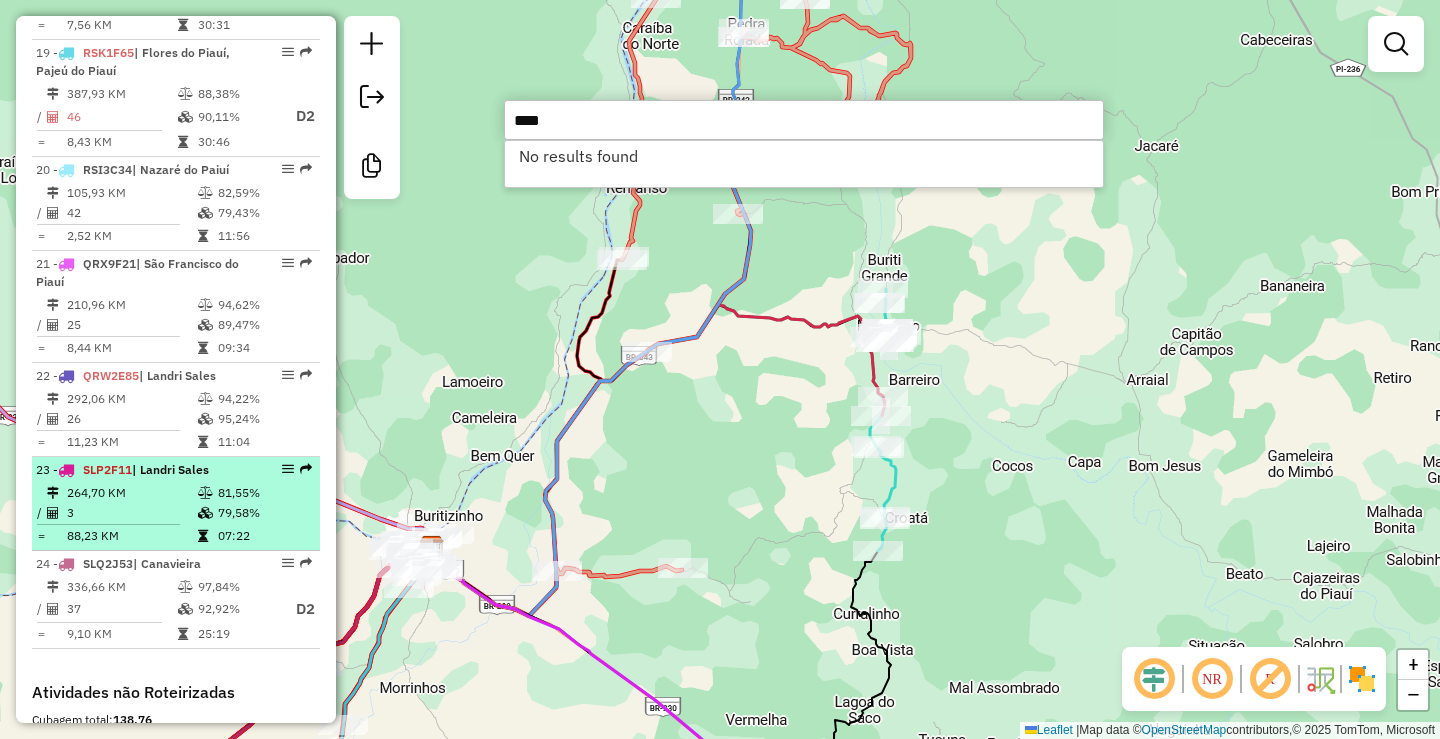 click on "264,70 KM" at bounding box center [131, 493] 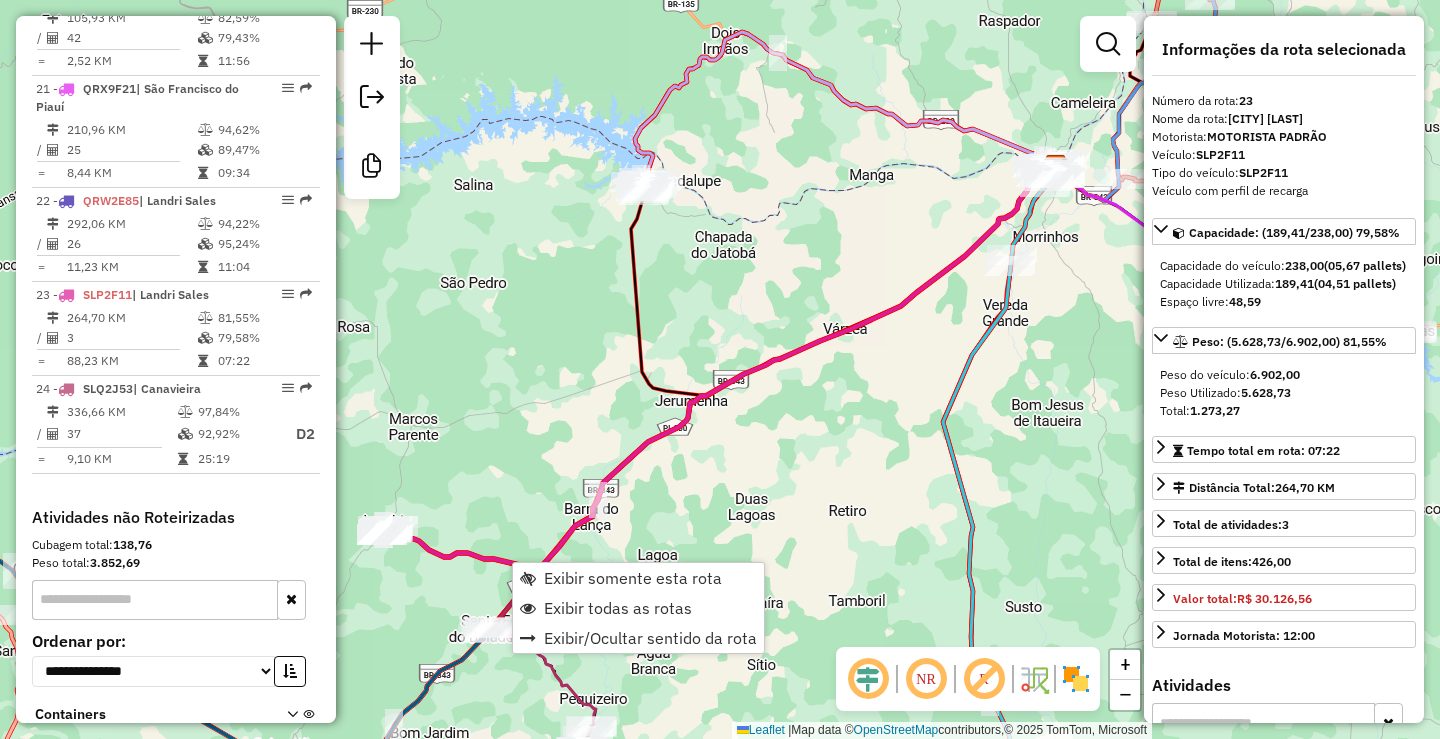 scroll, scrollTop: 2929, scrollLeft: 0, axis: vertical 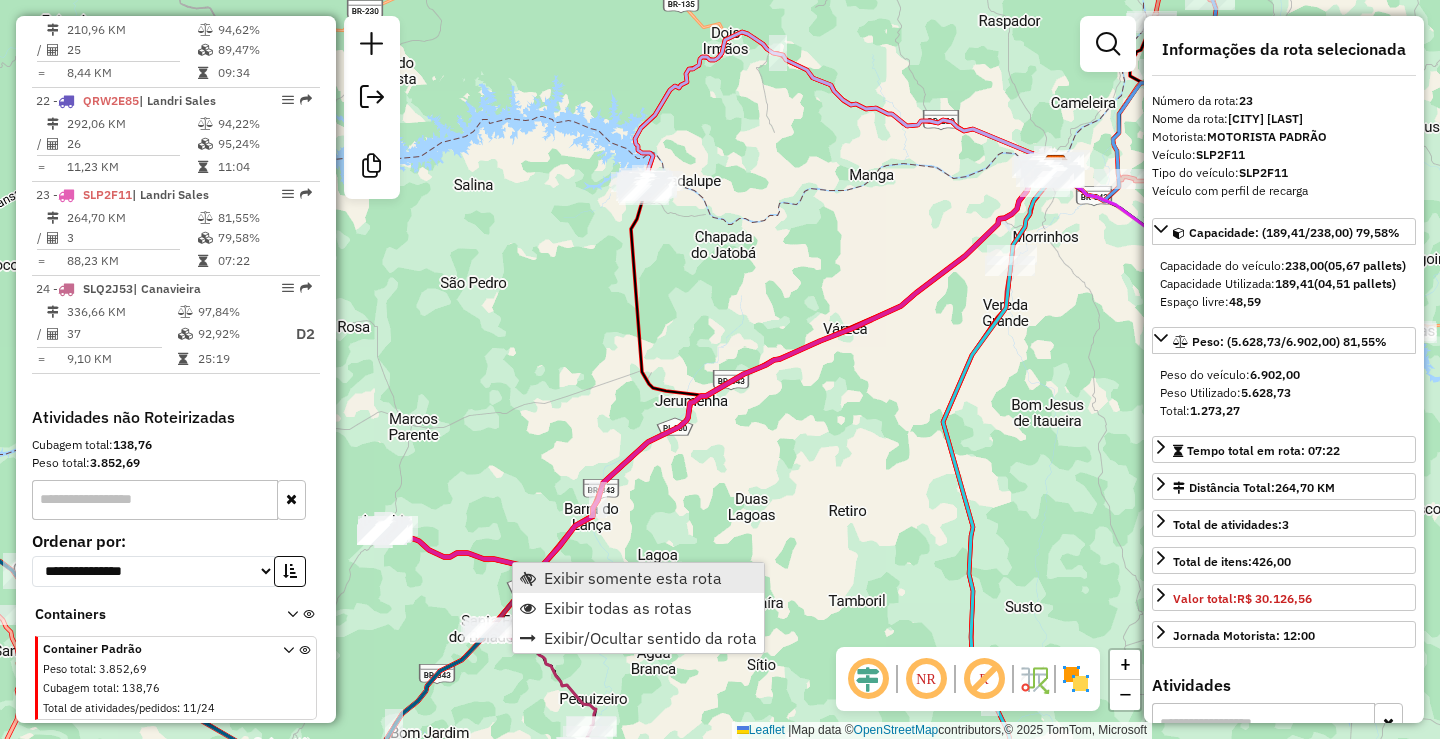 click on "Exibir somente esta rota" at bounding box center (633, 578) 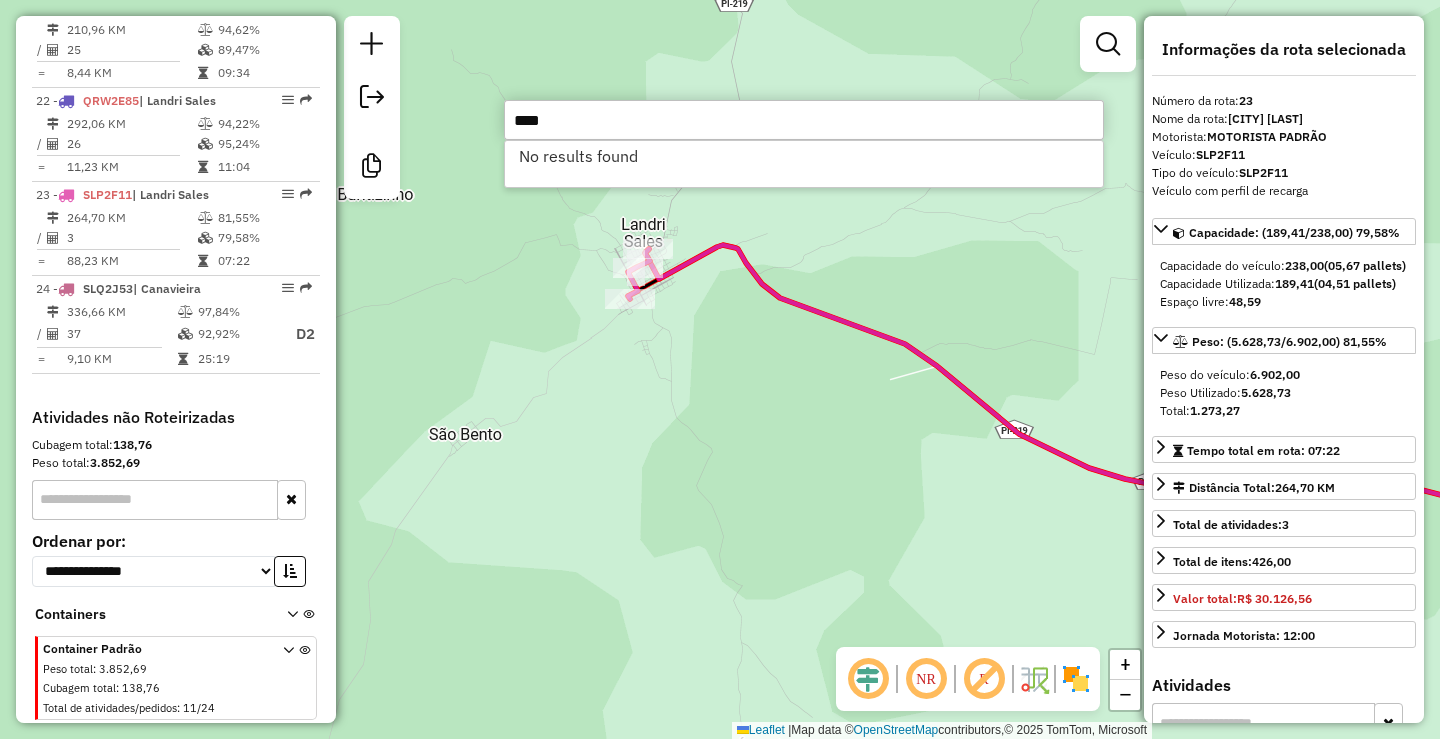 type on "****" 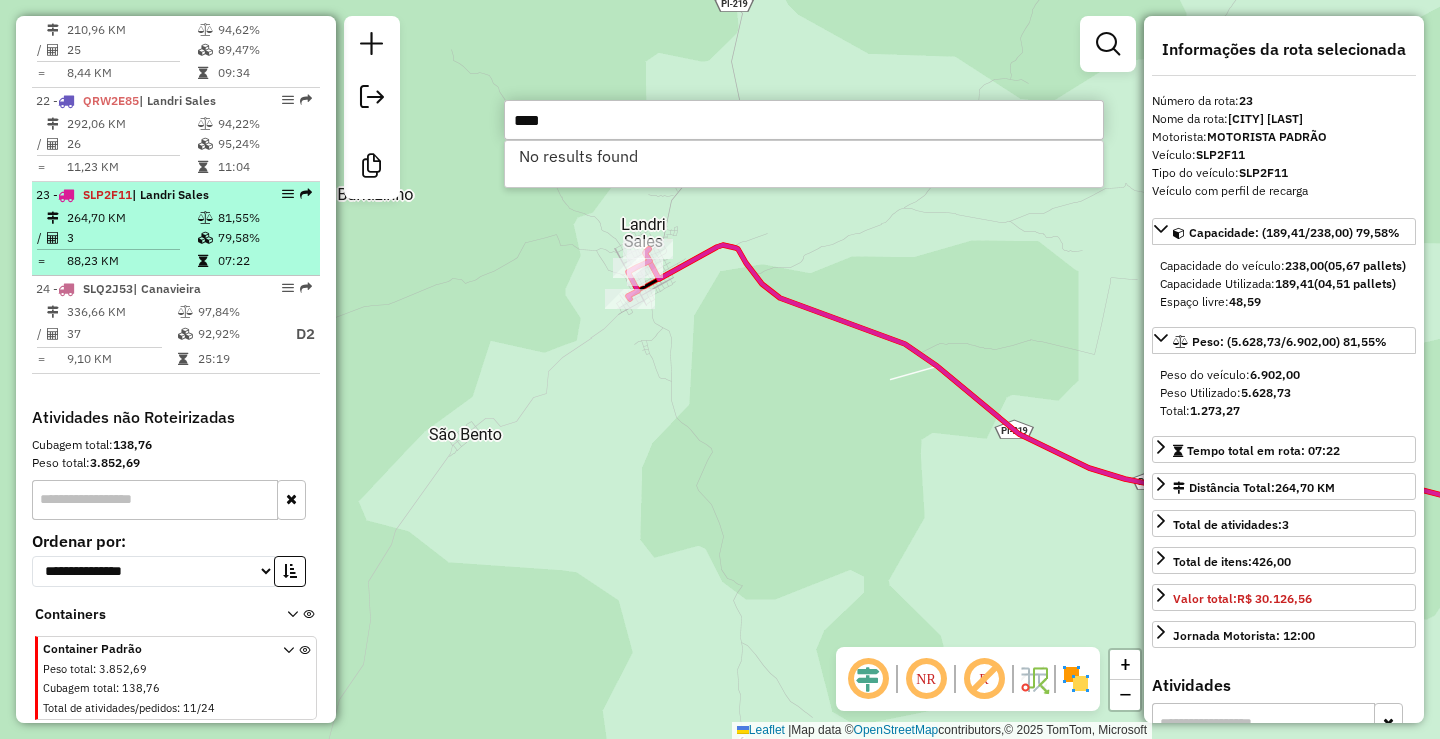 click on "264,70 KM" at bounding box center [131, 218] 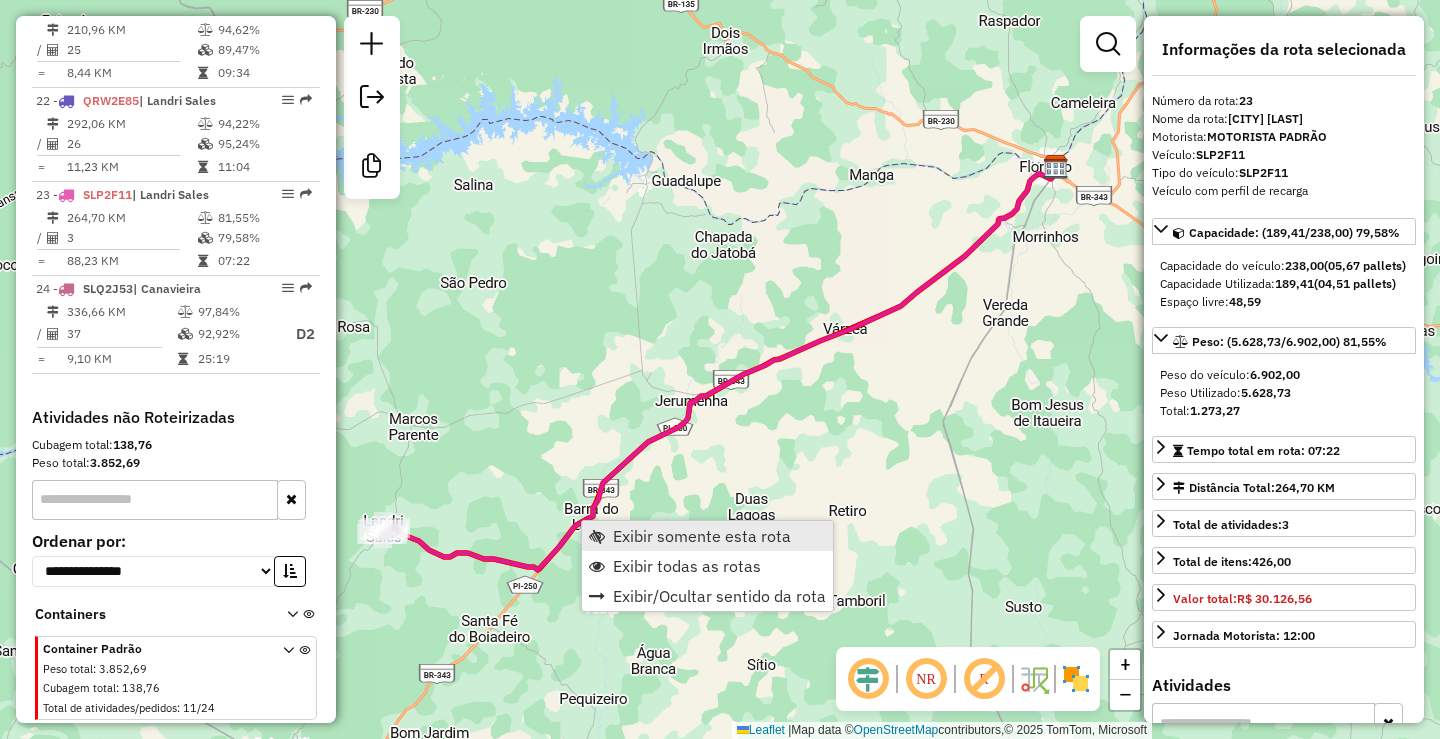 click on "Exibir somente esta rota" at bounding box center (702, 536) 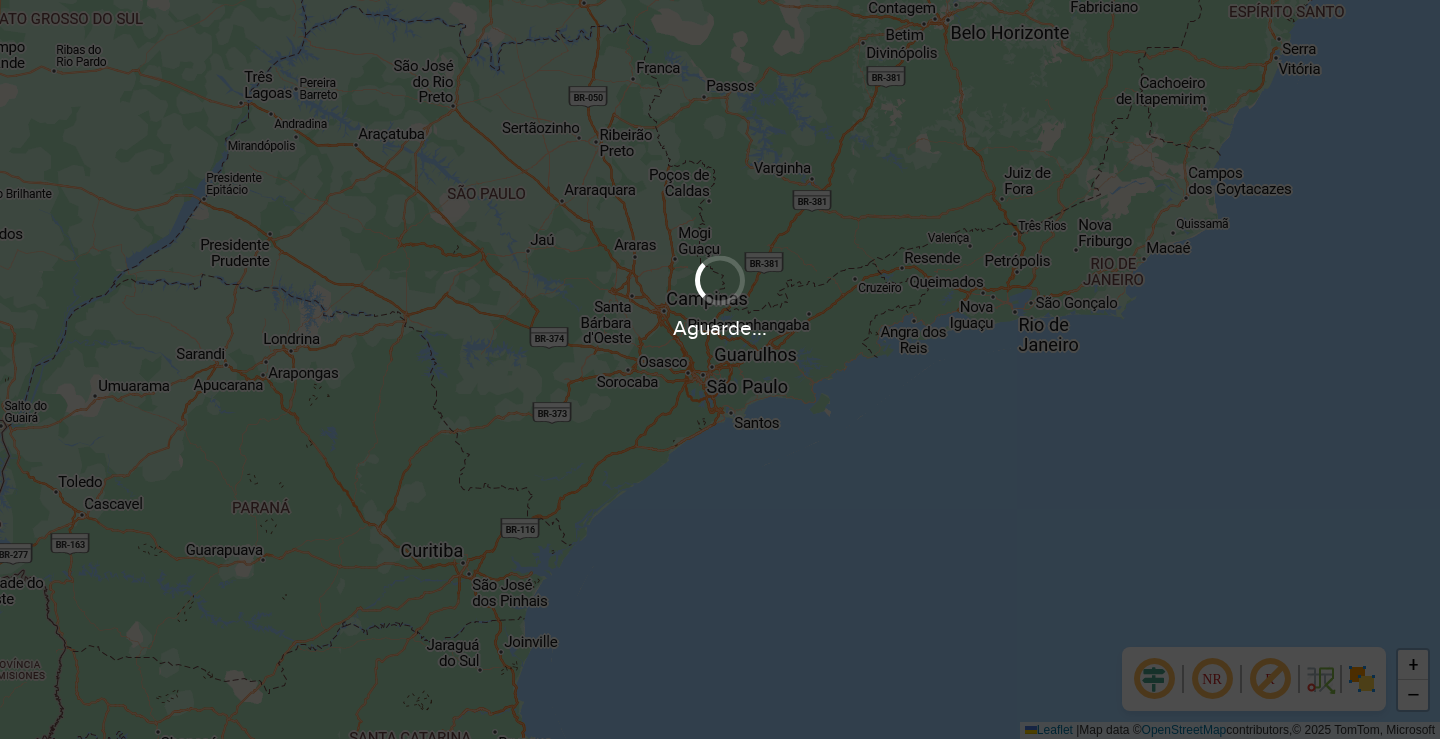 scroll, scrollTop: 0, scrollLeft: 0, axis: both 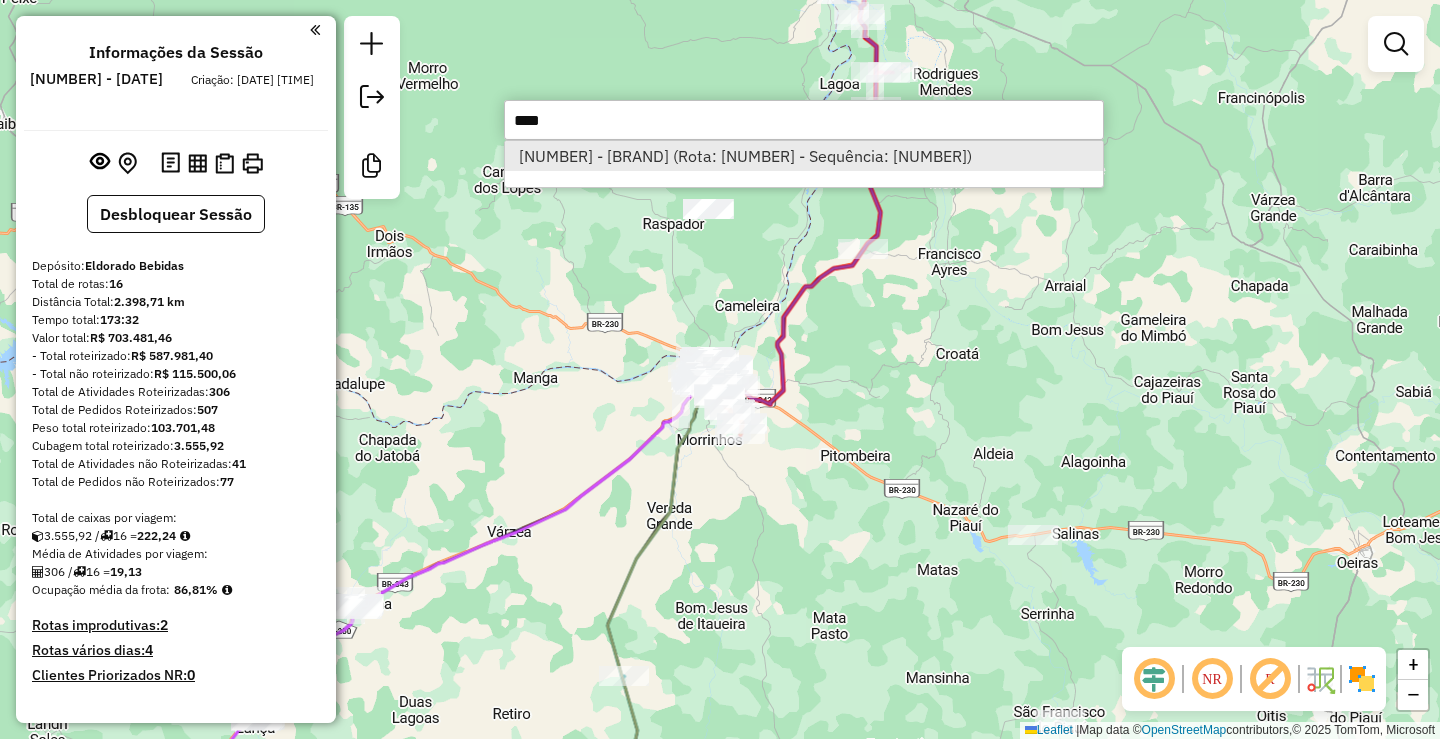 type on "****" 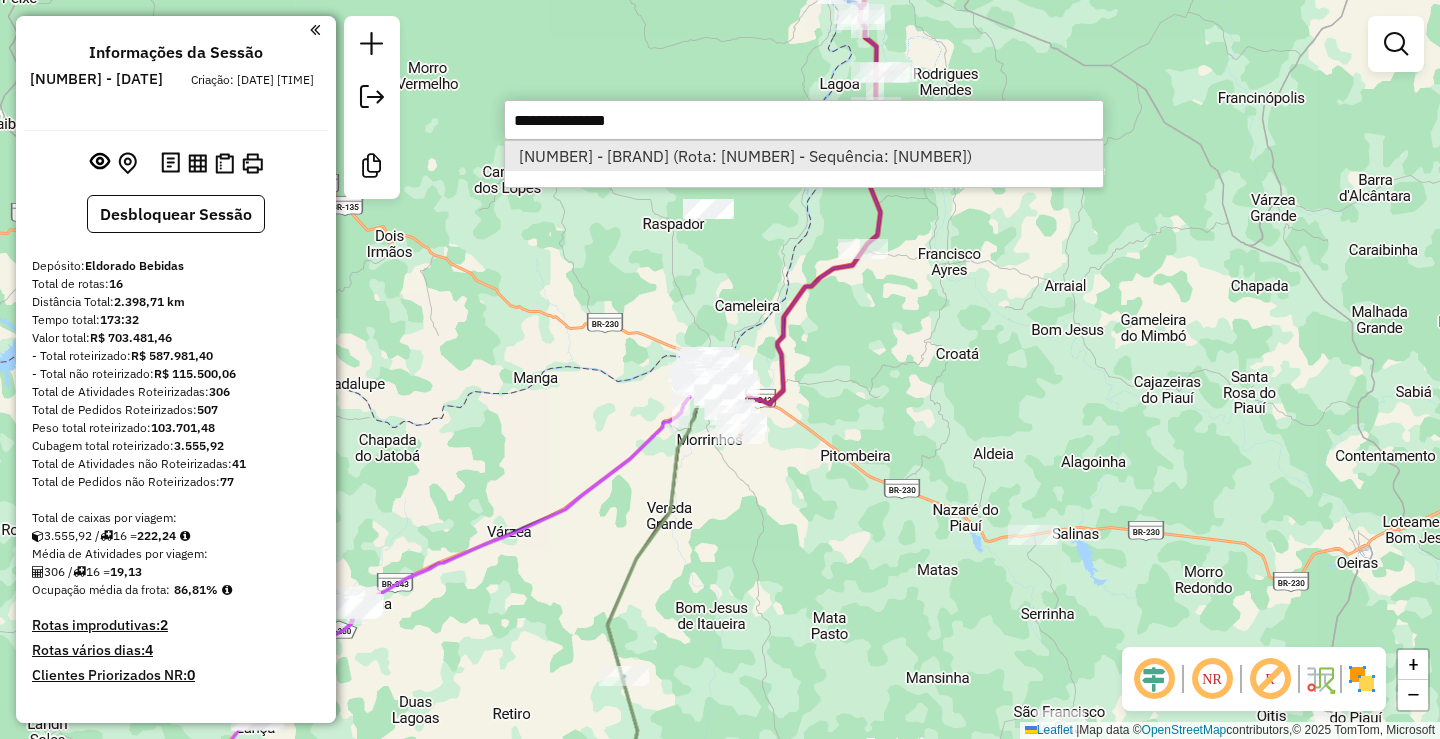 select on "**********" 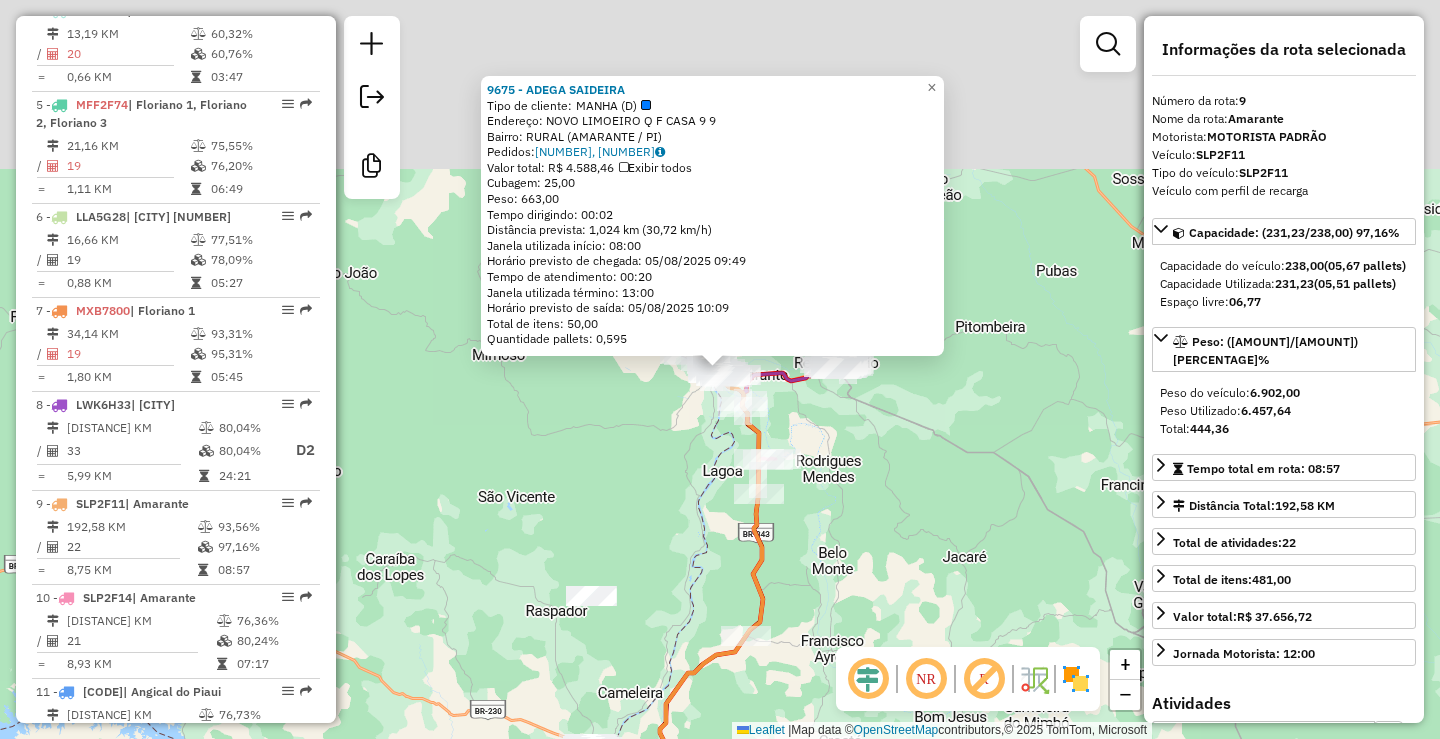 scroll, scrollTop: 1581, scrollLeft: 0, axis: vertical 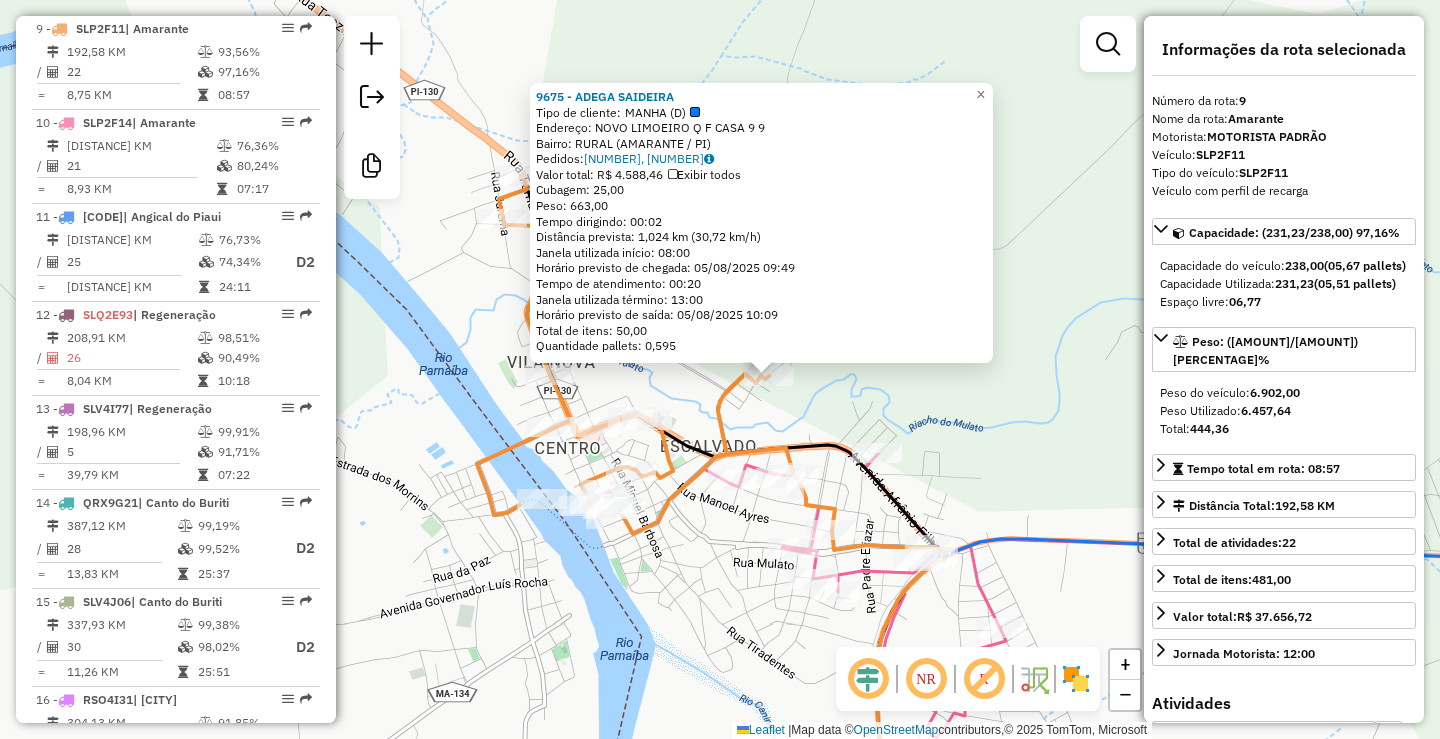drag, startPoint x: 575, startPoint y: 200, endPoint x: 747, endPoint y: 490, distance: 337.1706 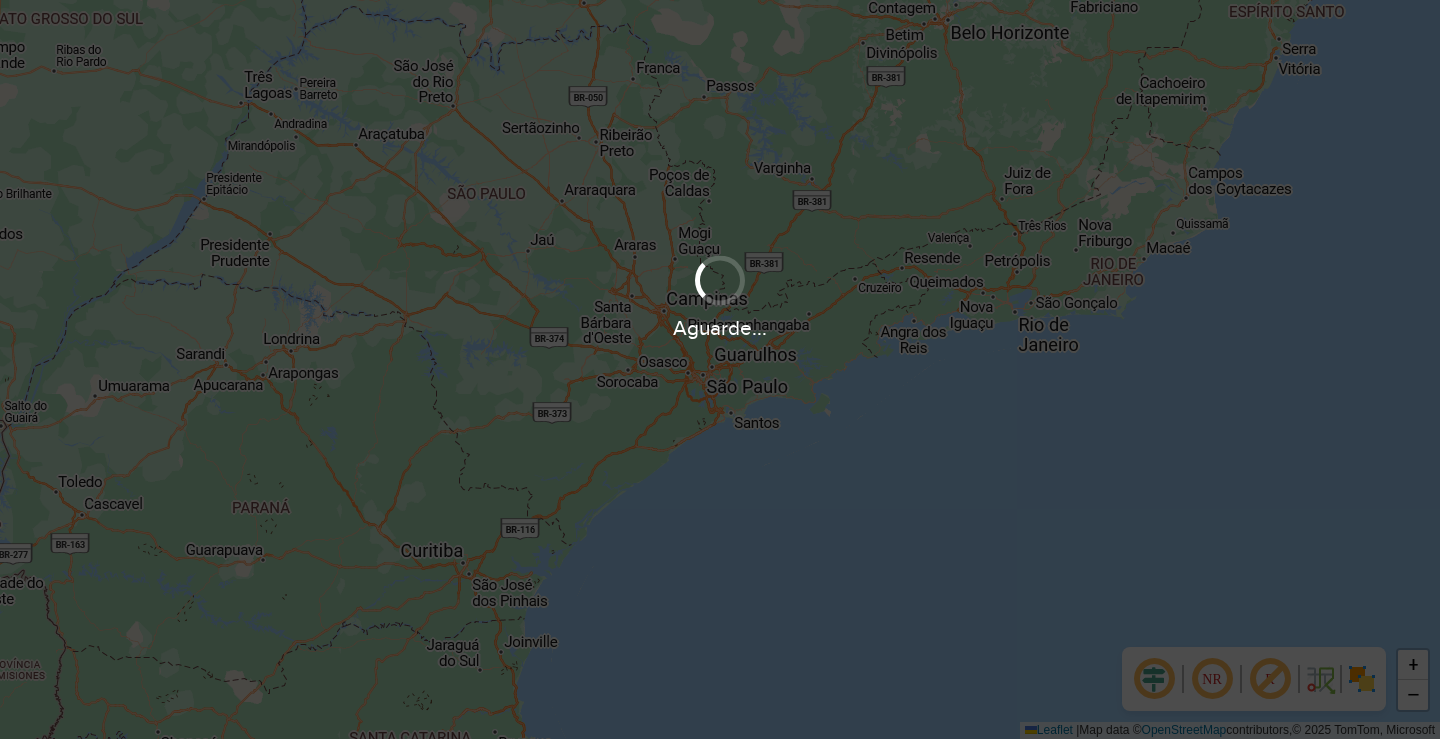 scroll, scrollTop: 0, scrollLeft: 0, axis: both 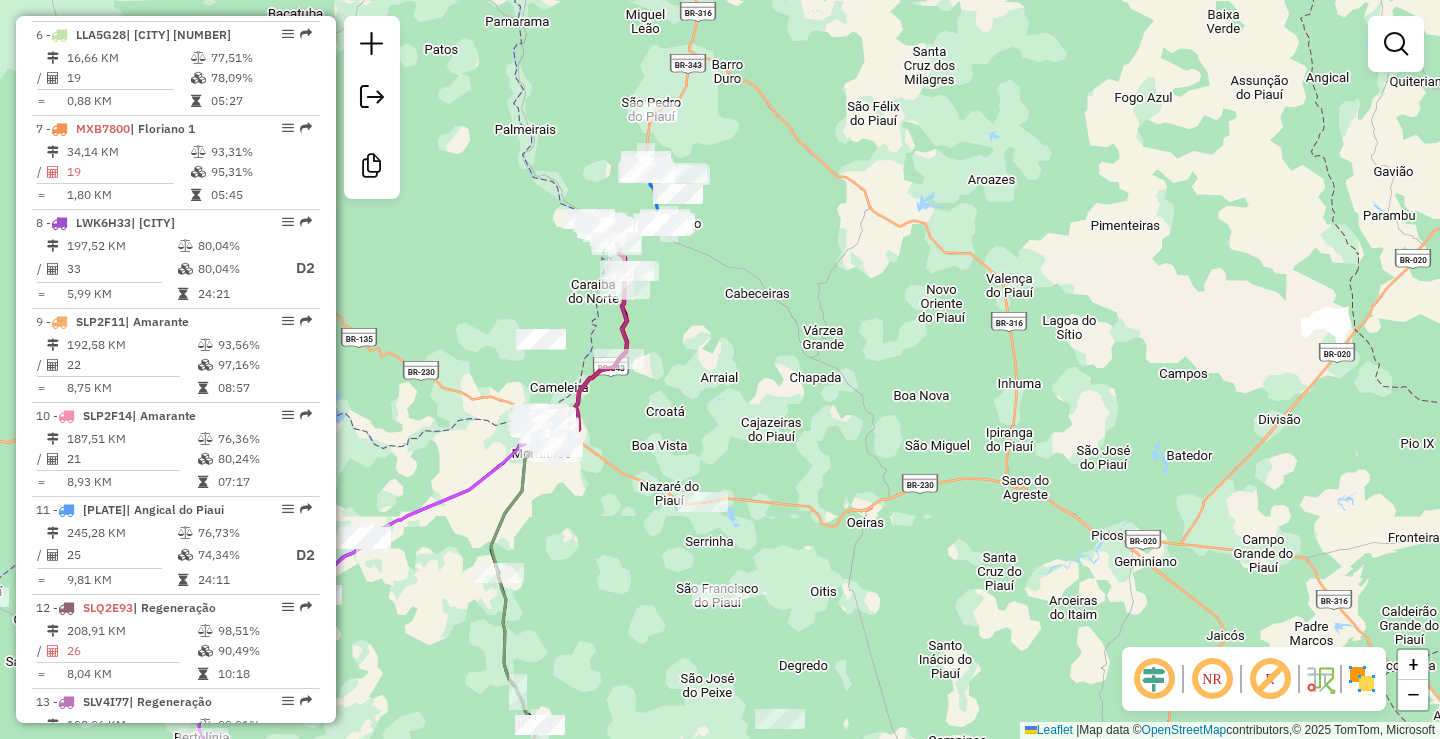 click on "22" at bounding box center (131, 365) 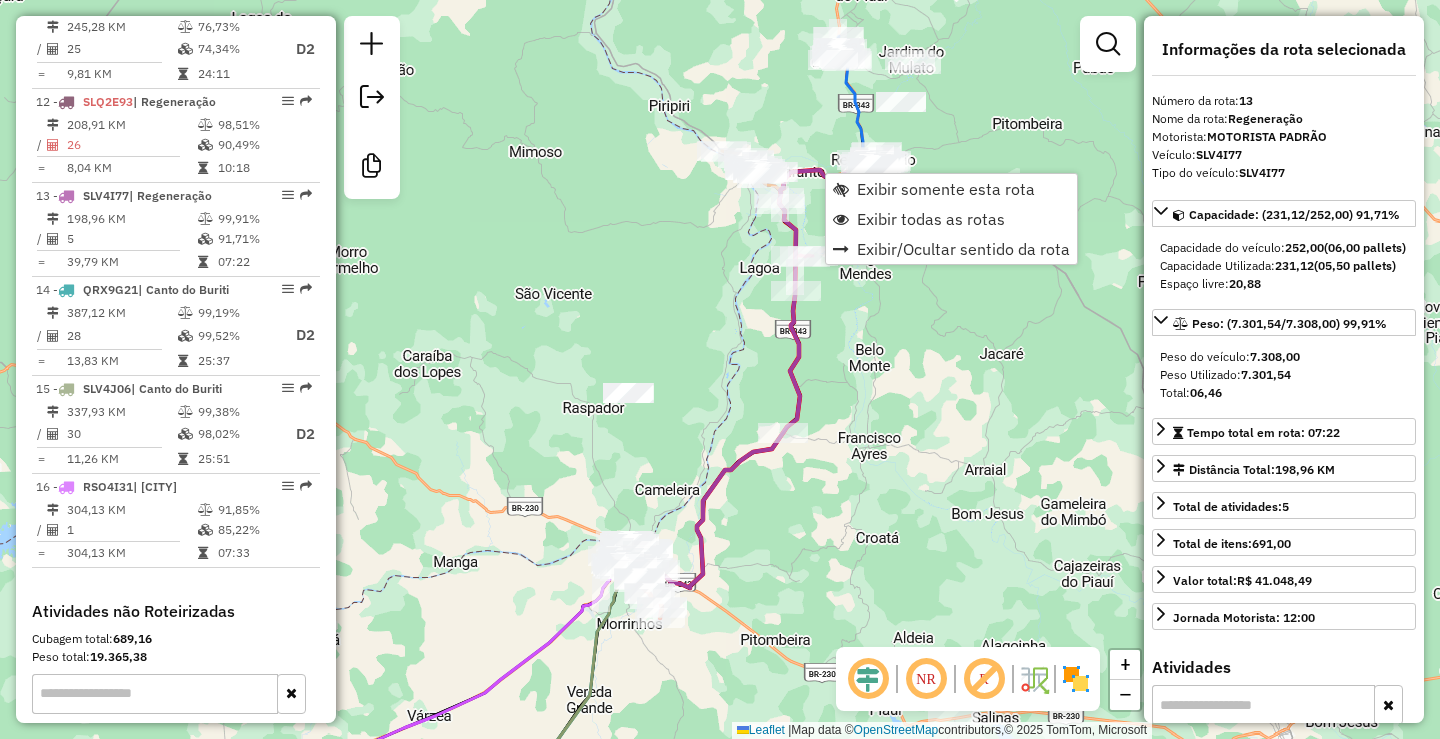 scroll, scrollTop: 1961, scrollLeft: 0, axis: vertical 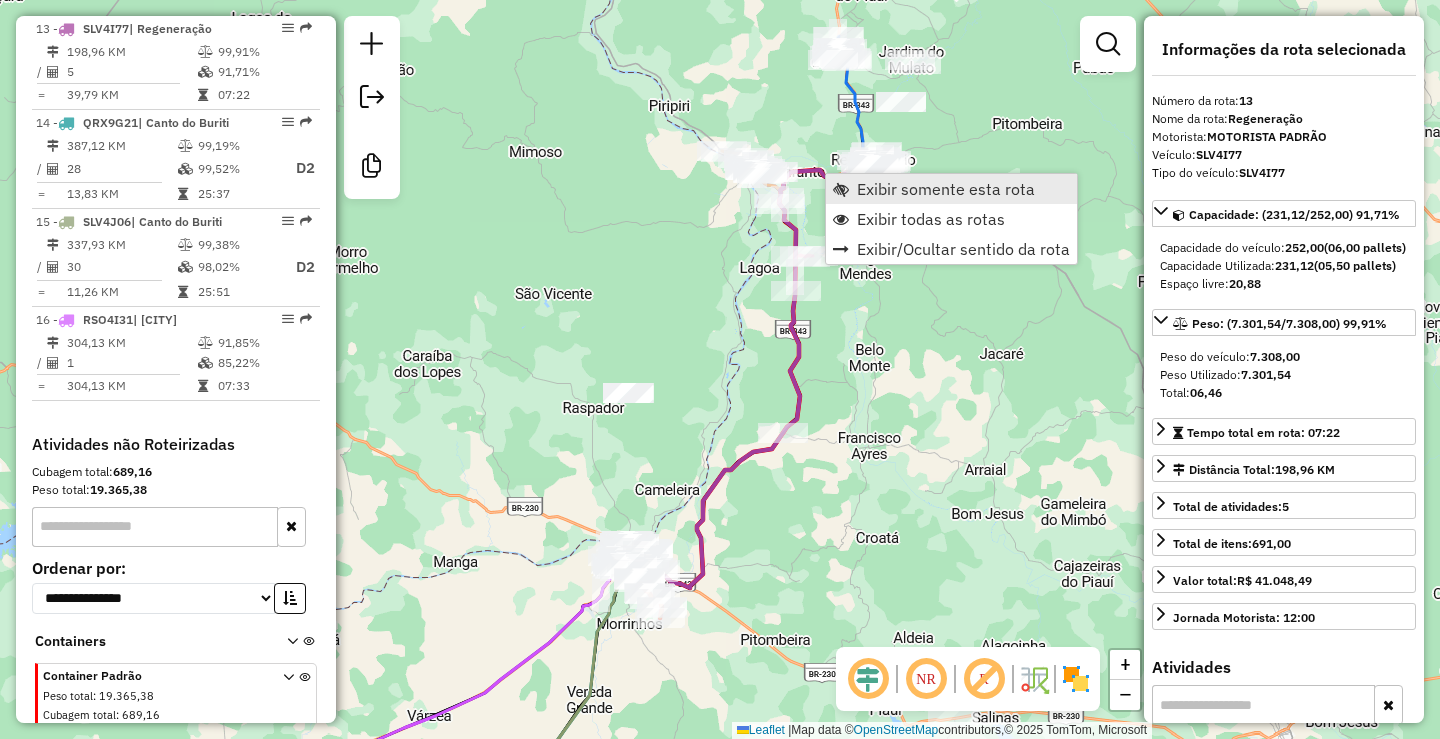 click on "Exibir somente esta rota" at bounding box center [946, 189] 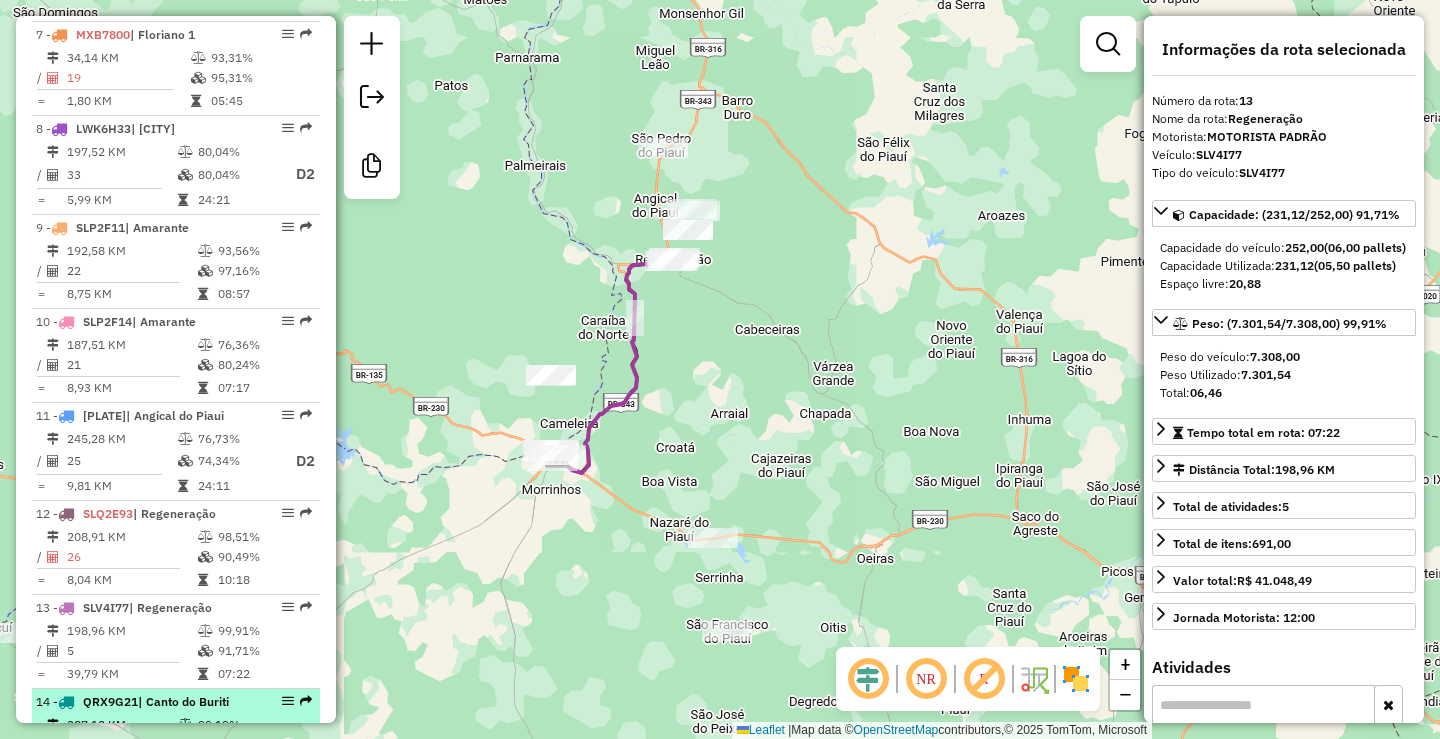 scroll, scrollTop: 1361, scrollLeft: 0, axis: vertical 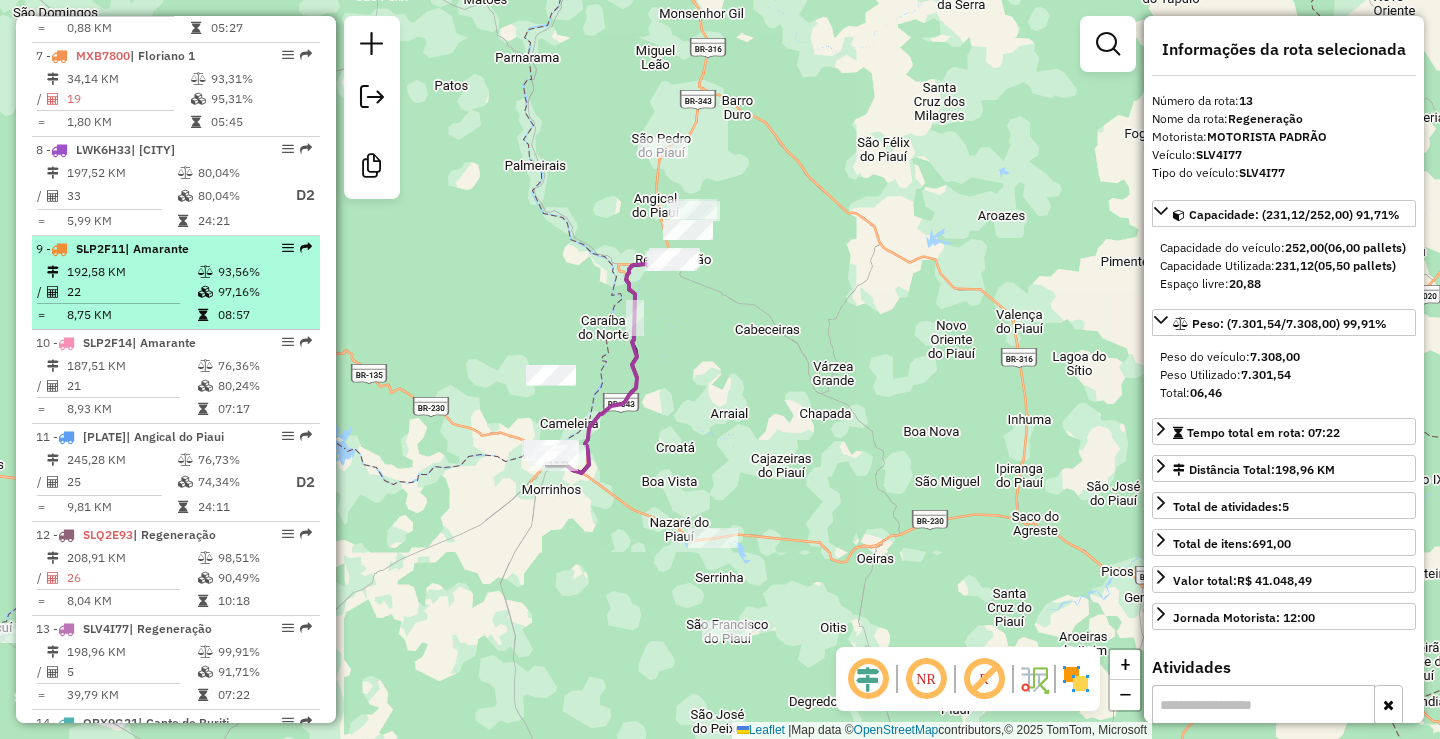 click on "22" at bounding box center [131, 292] 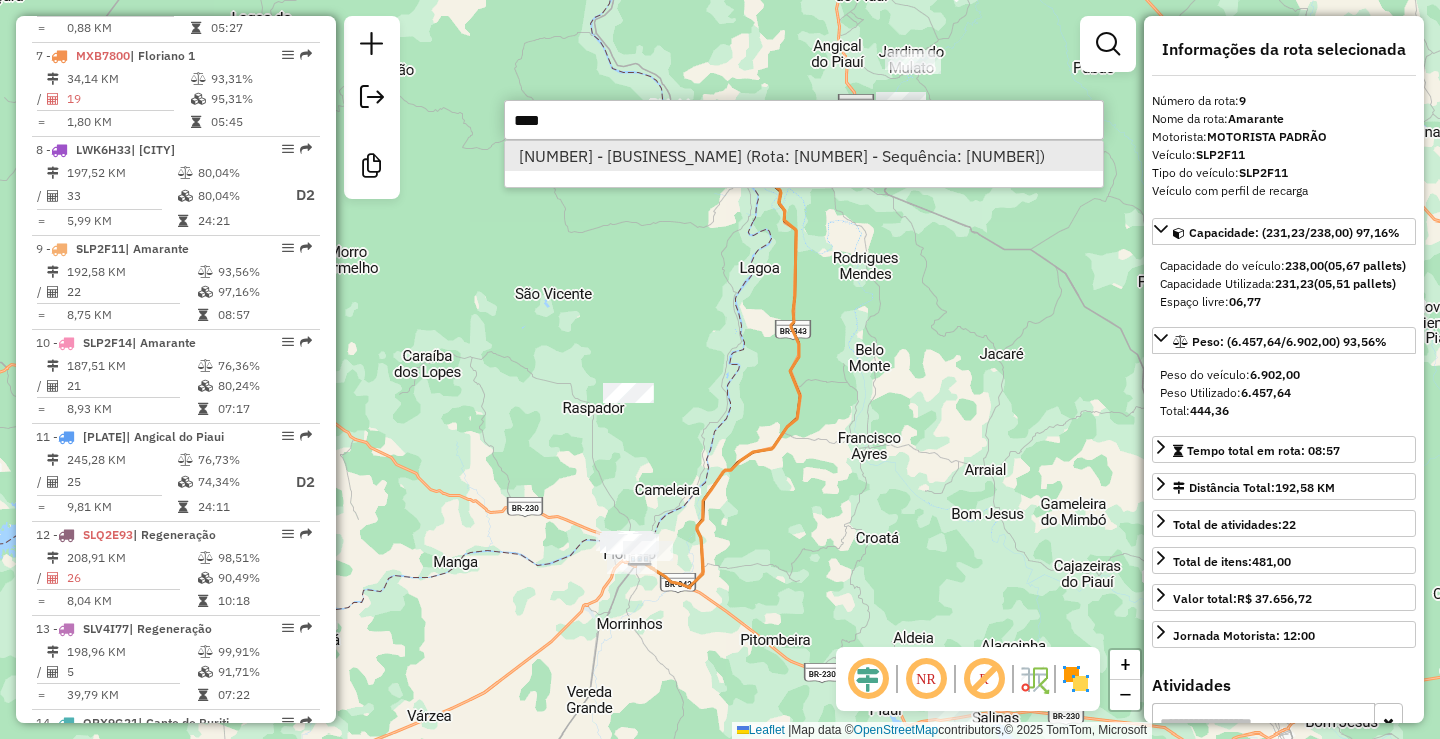 type on "****" 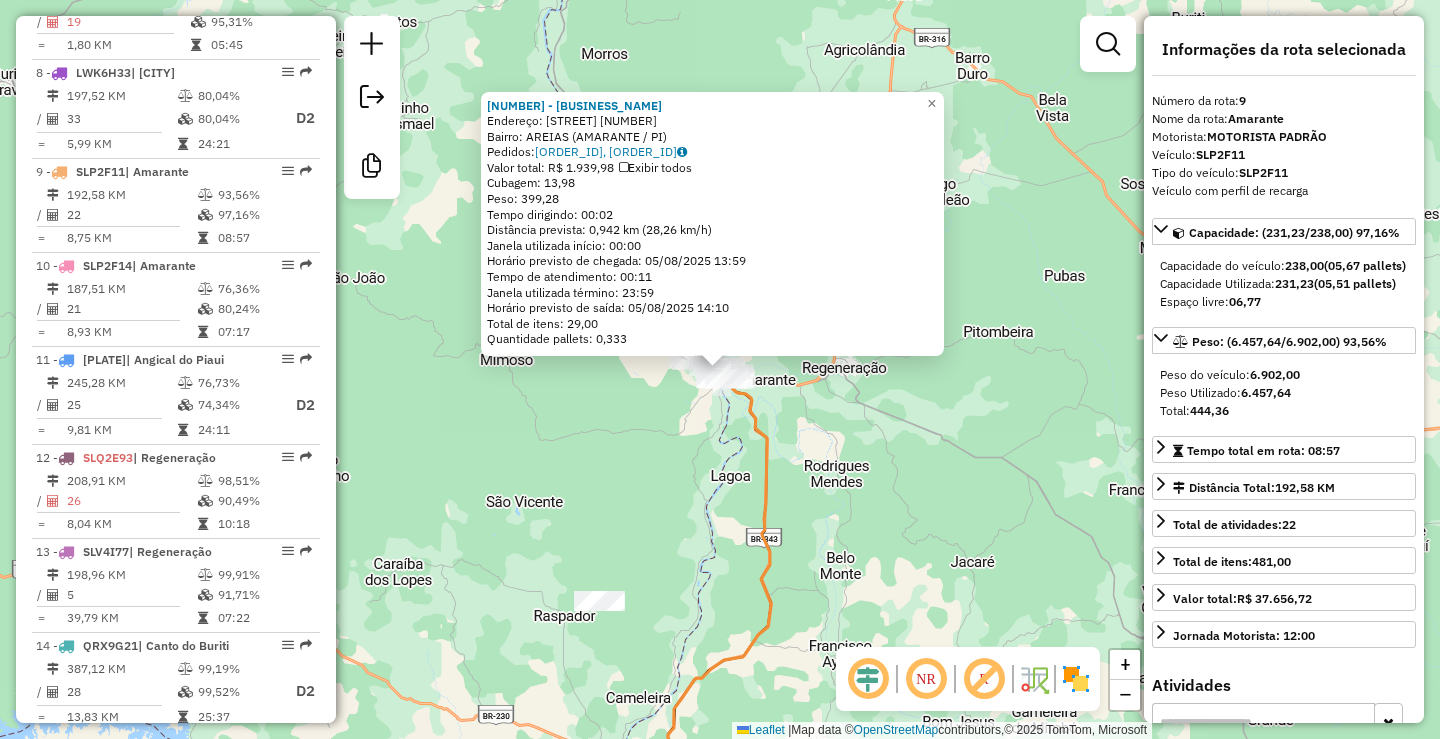 scroll, scrollTop: 1581, scrollLeft: 0, axis: vertical 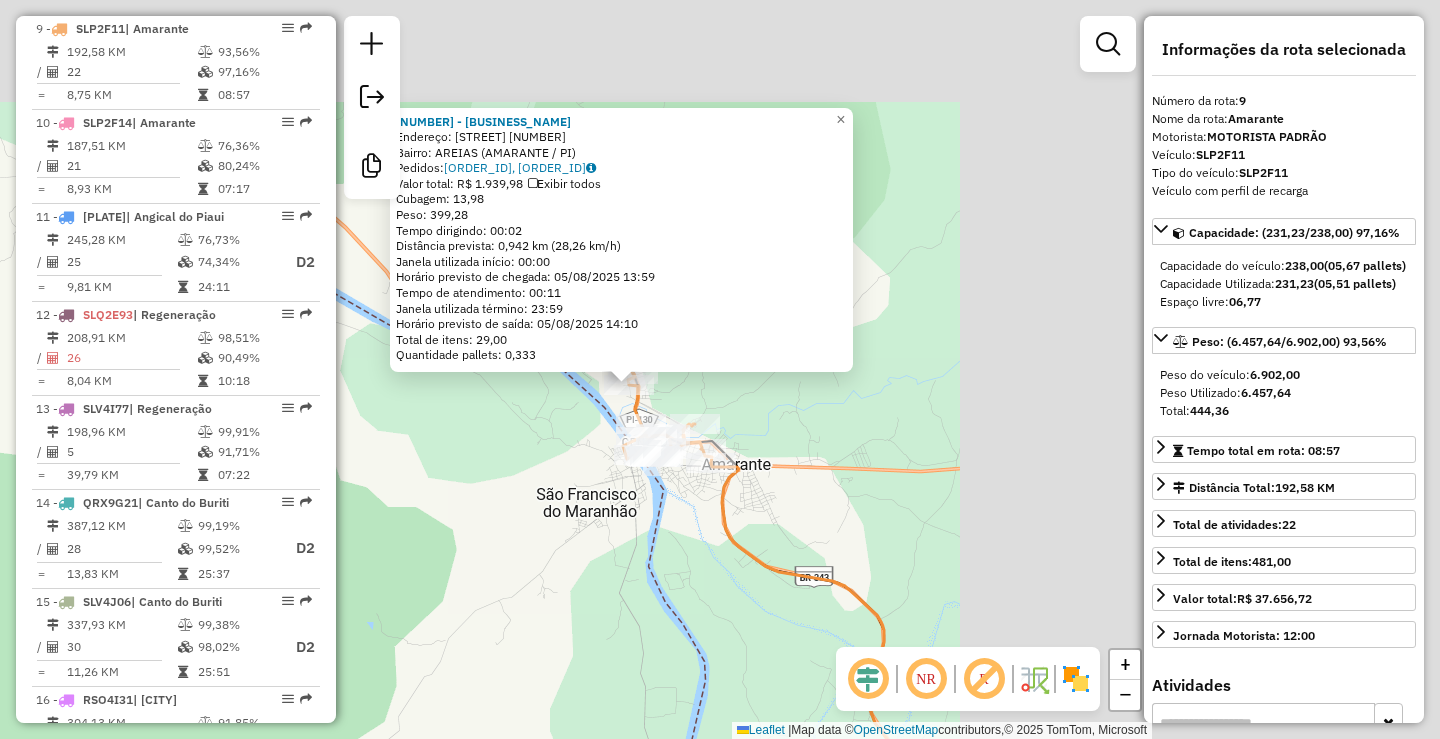 drag, startPoint x: 924, startPoint y: 213, endPoint x: 364, endPoint y: 523, distance: 640.0781 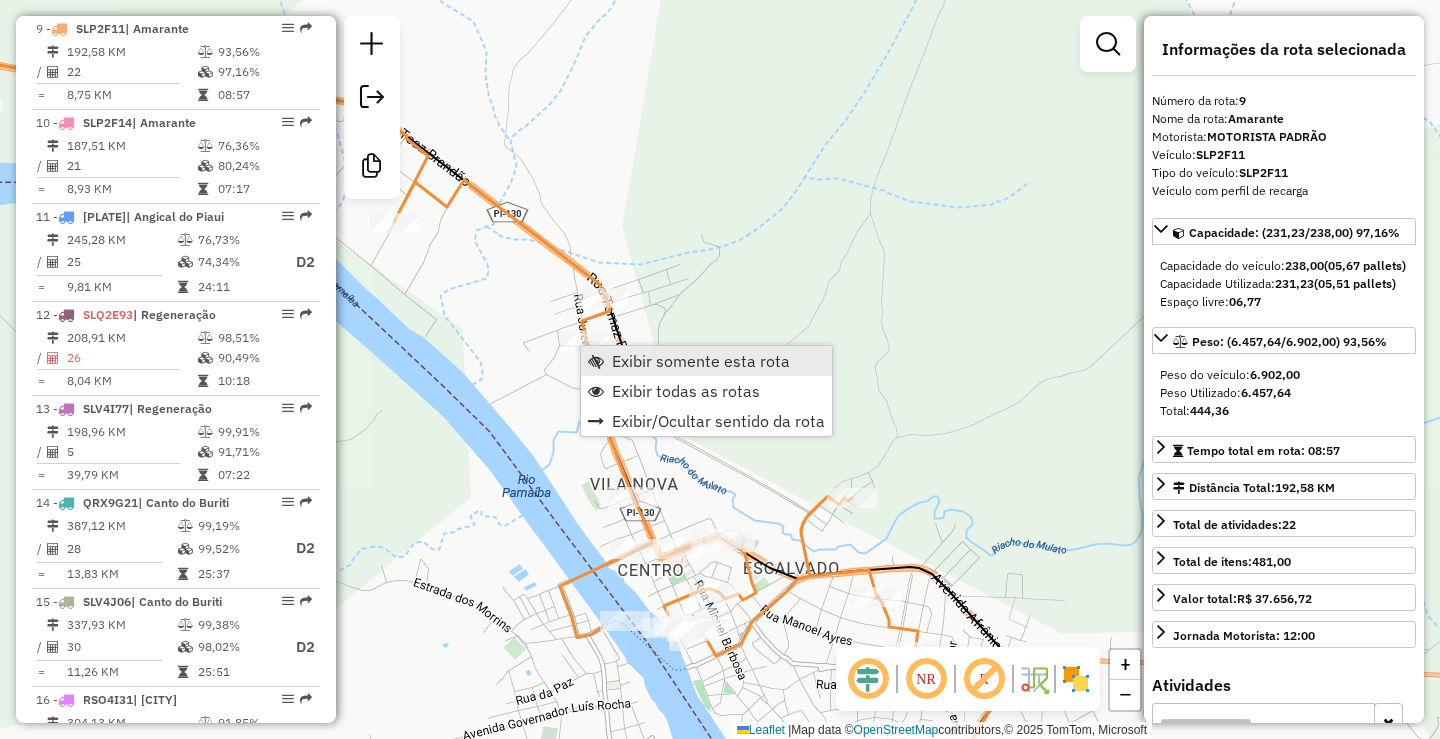 click on "Exibir somente esta rota" at bounding box center (701, 361) 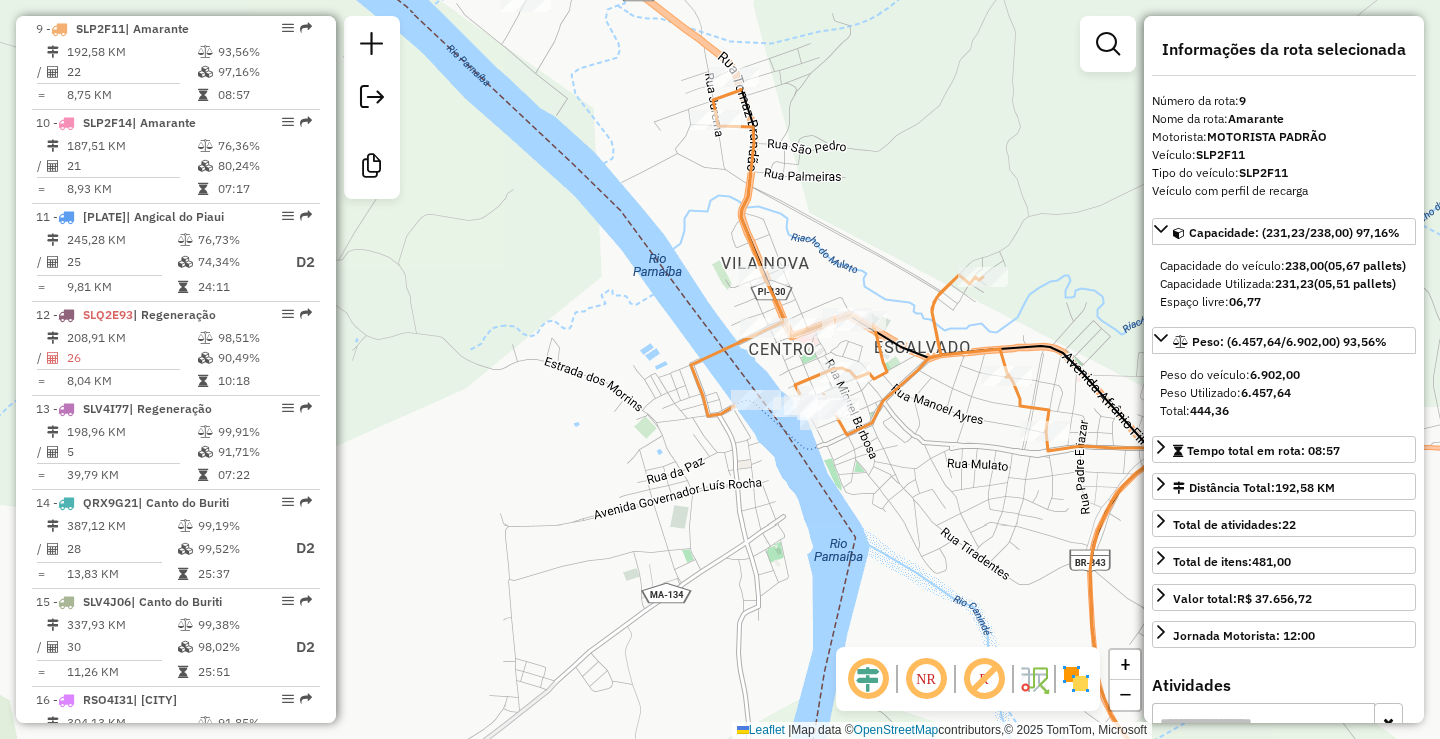 drag, startPoint x: 746, startPoint y: 139, endPoint x: 1126, endPoint y: 301, distance: 413.0908 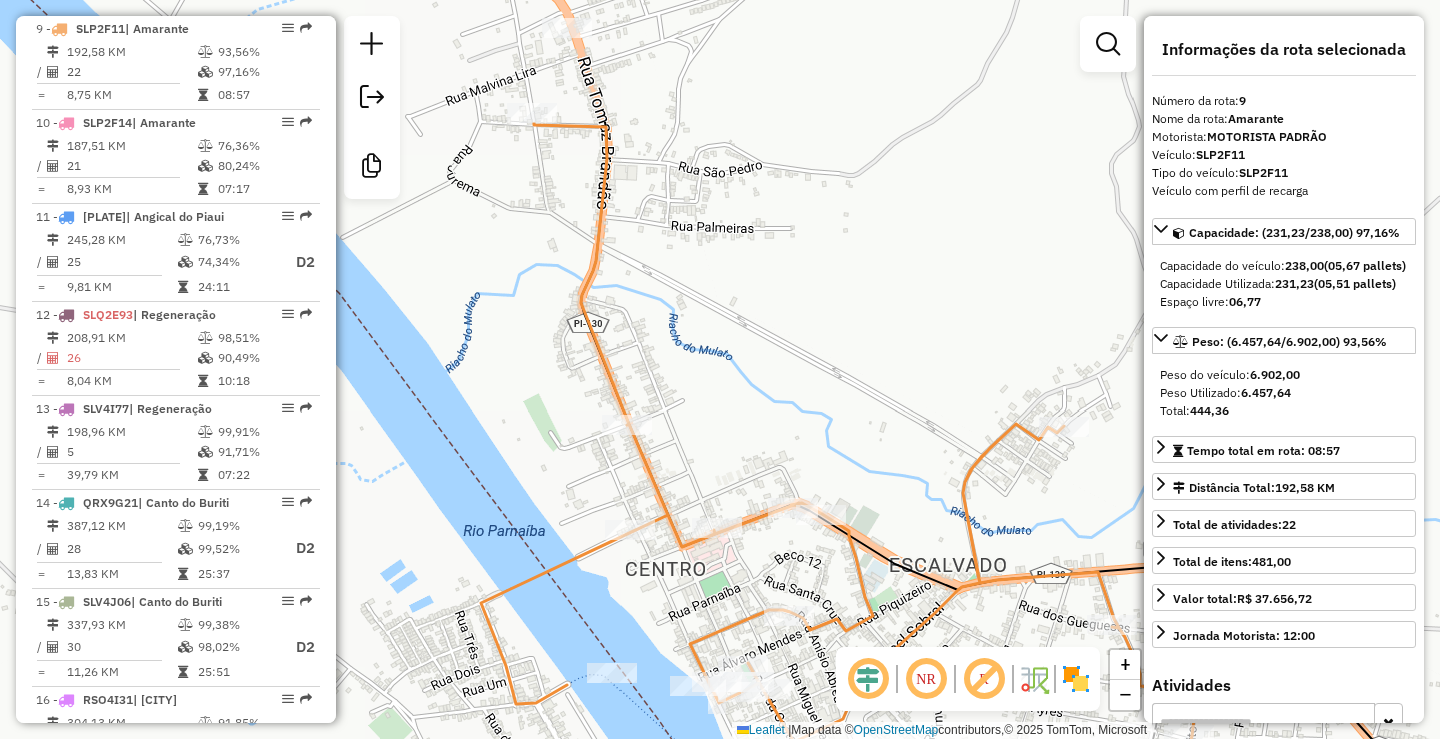 drag, startPoint x: 955, startPoint y: 440, endPoint x: 1024, endPoint y: 623, distance: 195.57607 